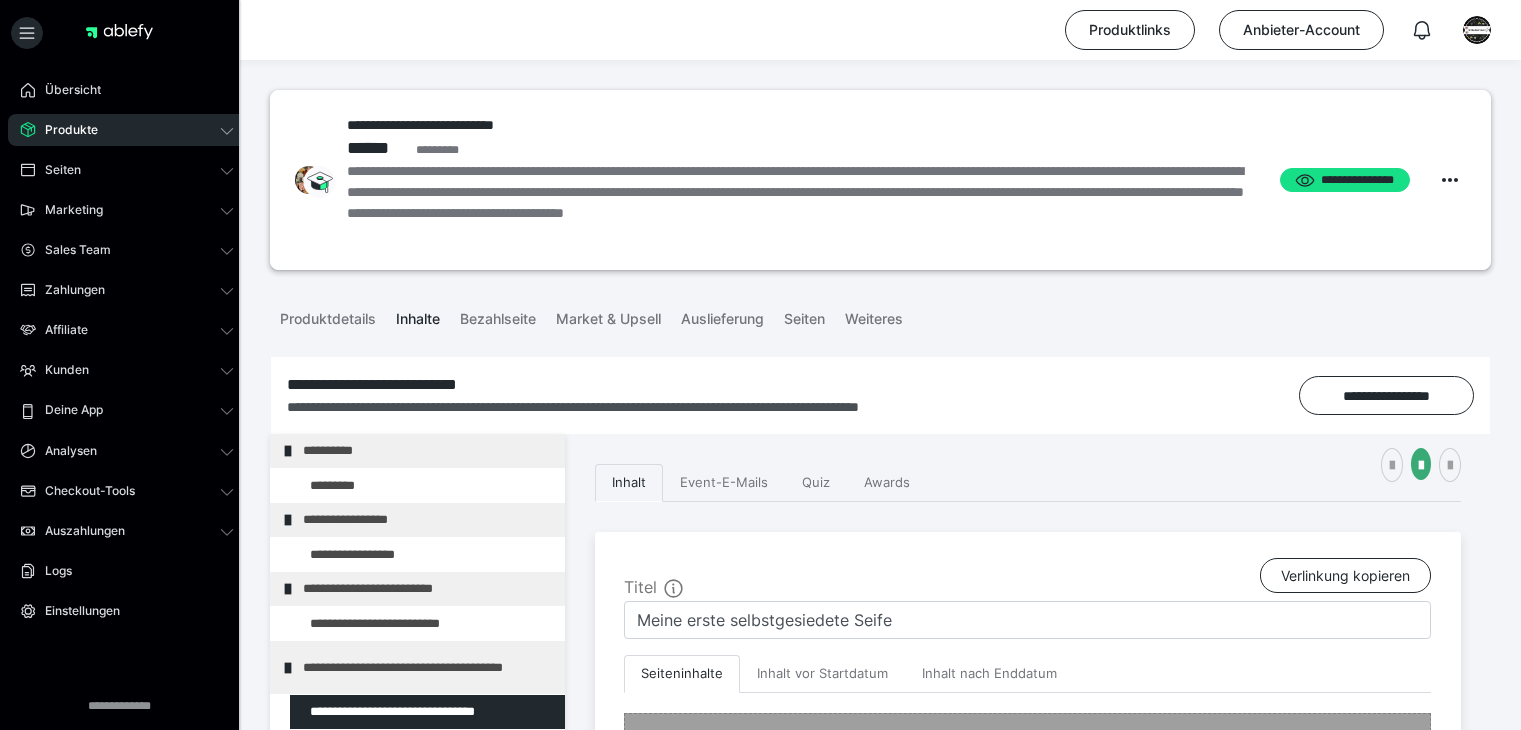 scroll, scrollTop: 374, scrollLeft: 0, axis: vertical 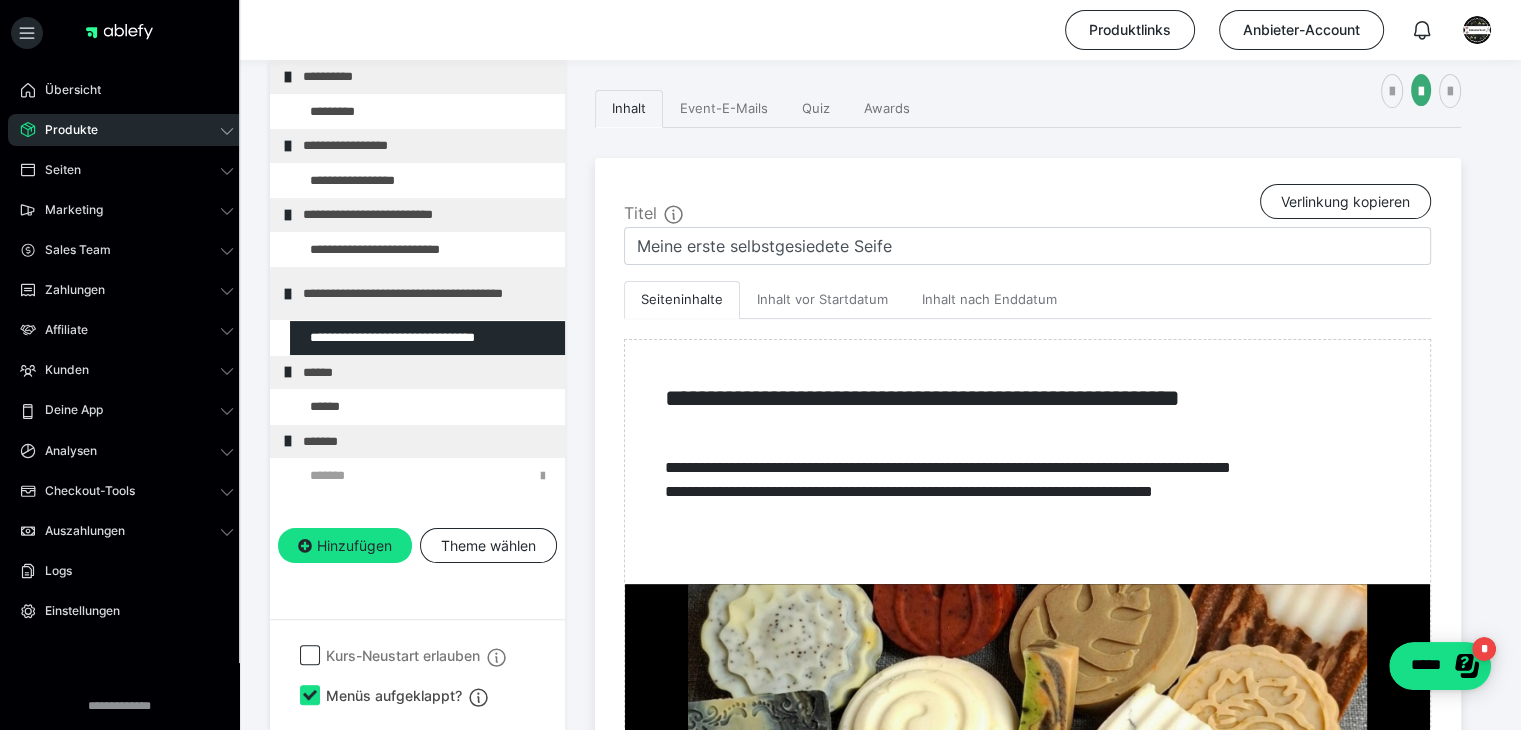 click on "**********" at bounding box center (880, 647) 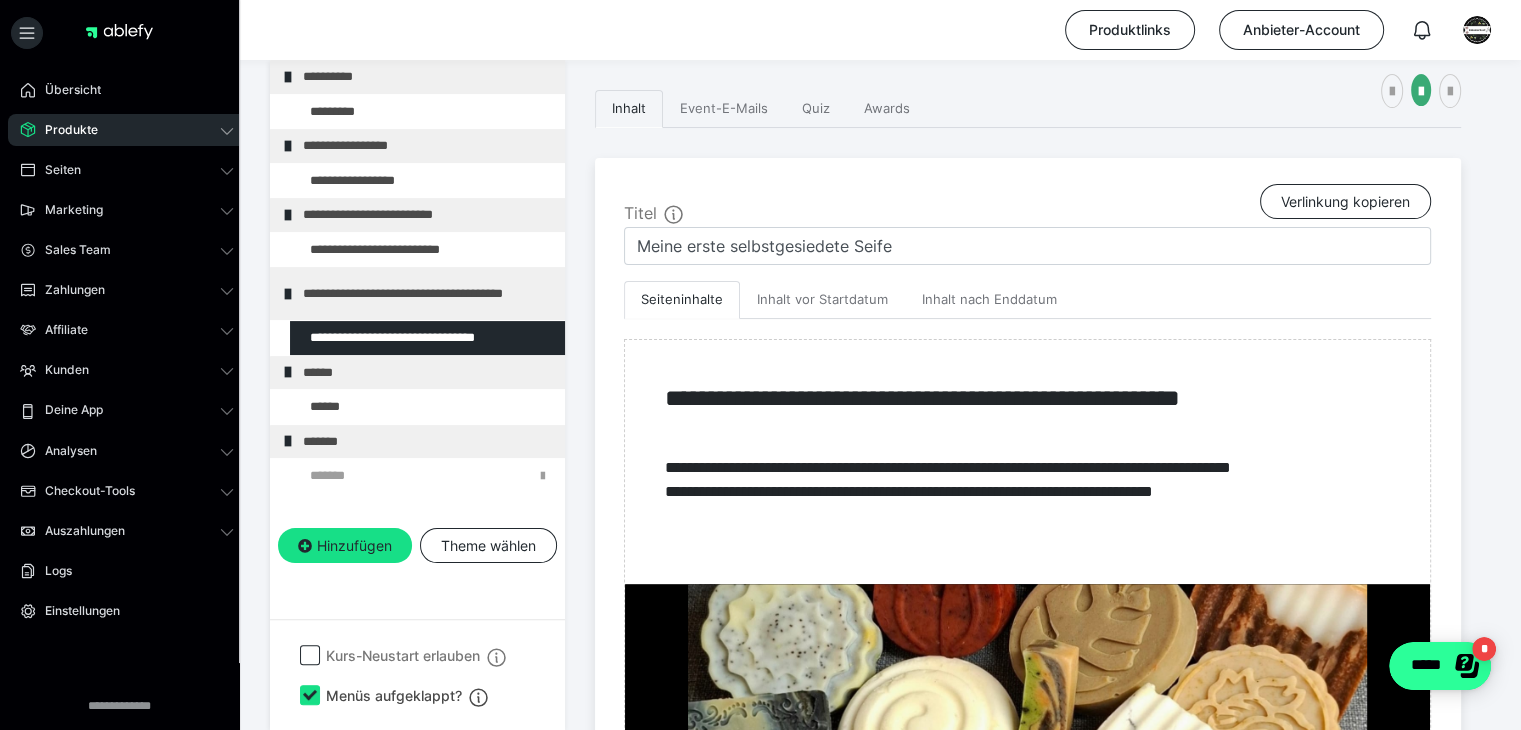 click 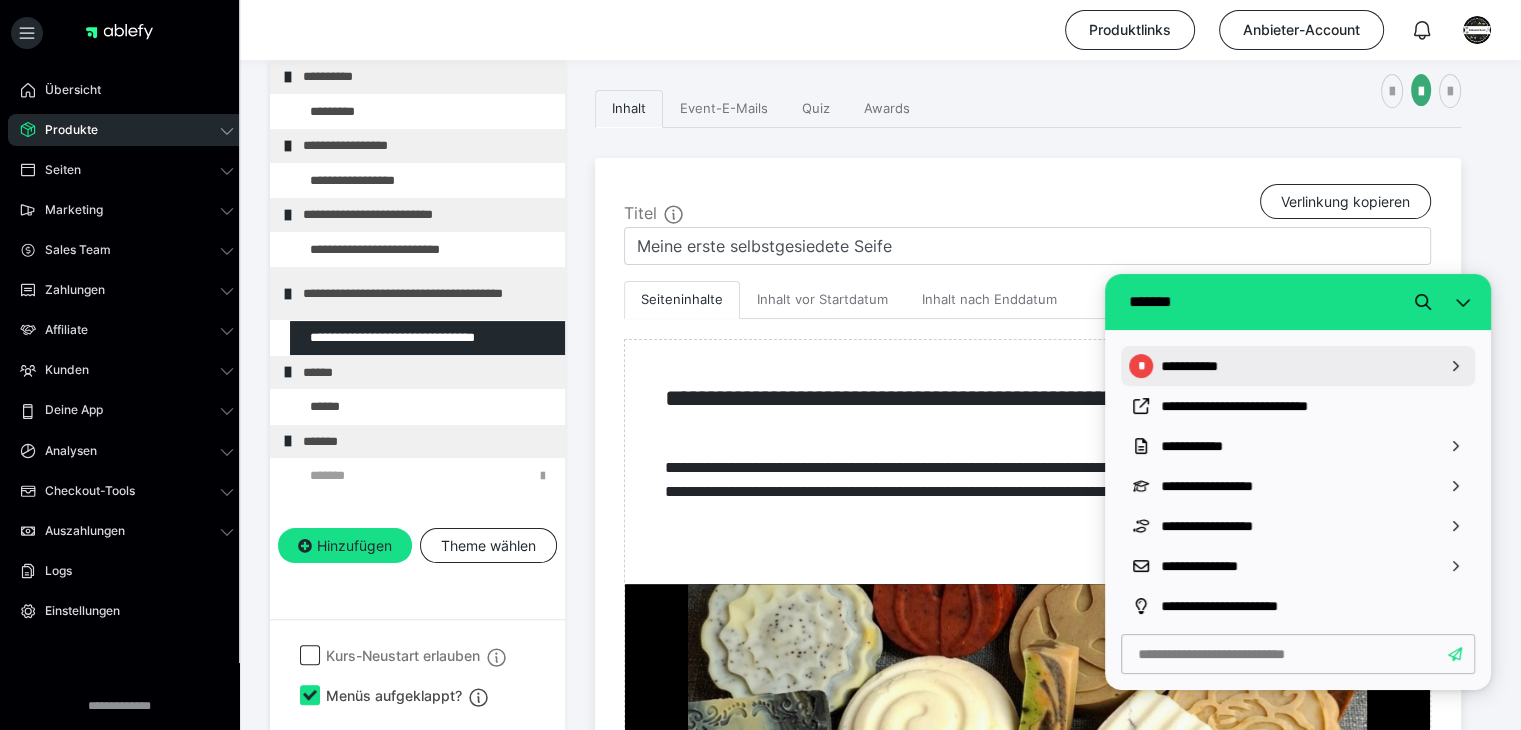 click at bounding box center [1455, 366] 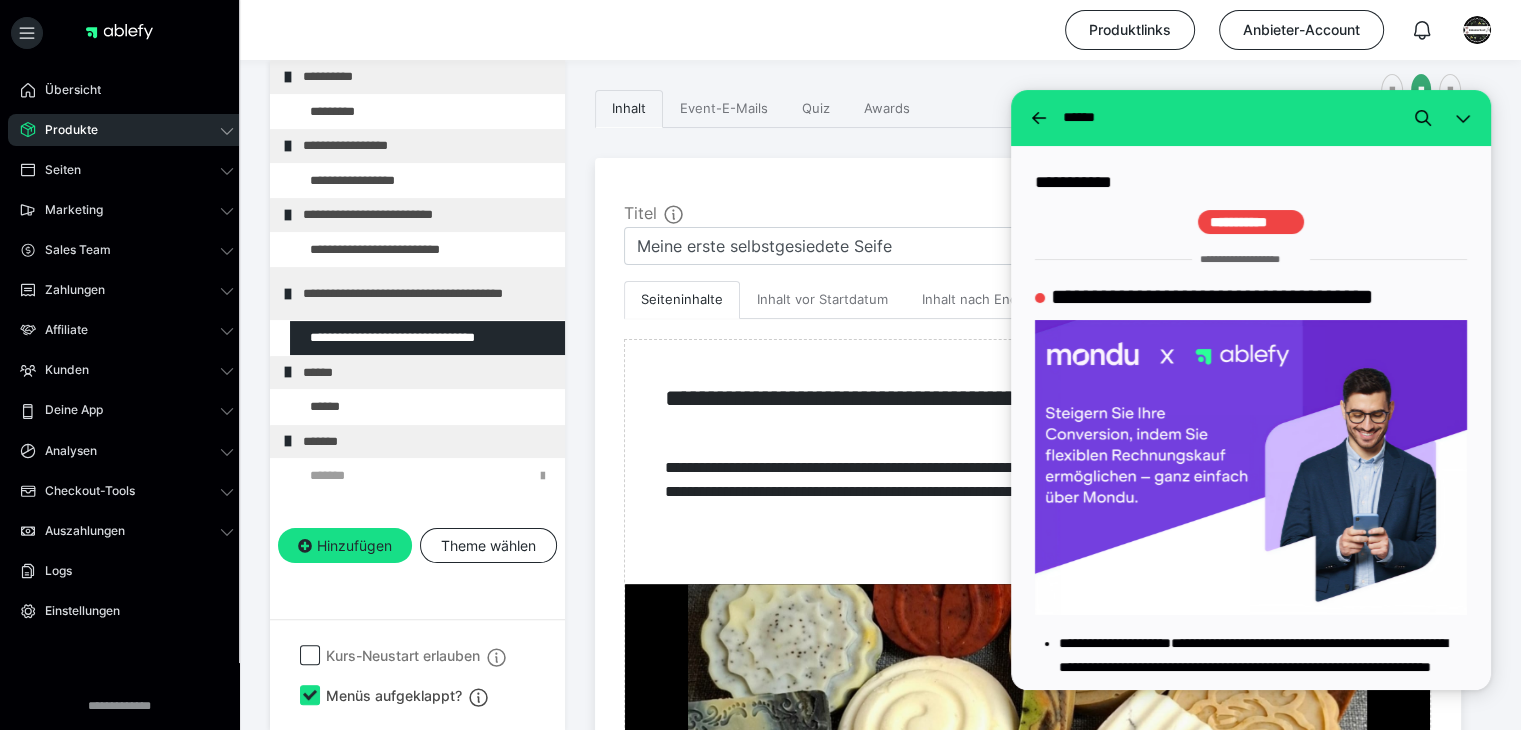click on "**********" at bounding box center [1251, 5437] 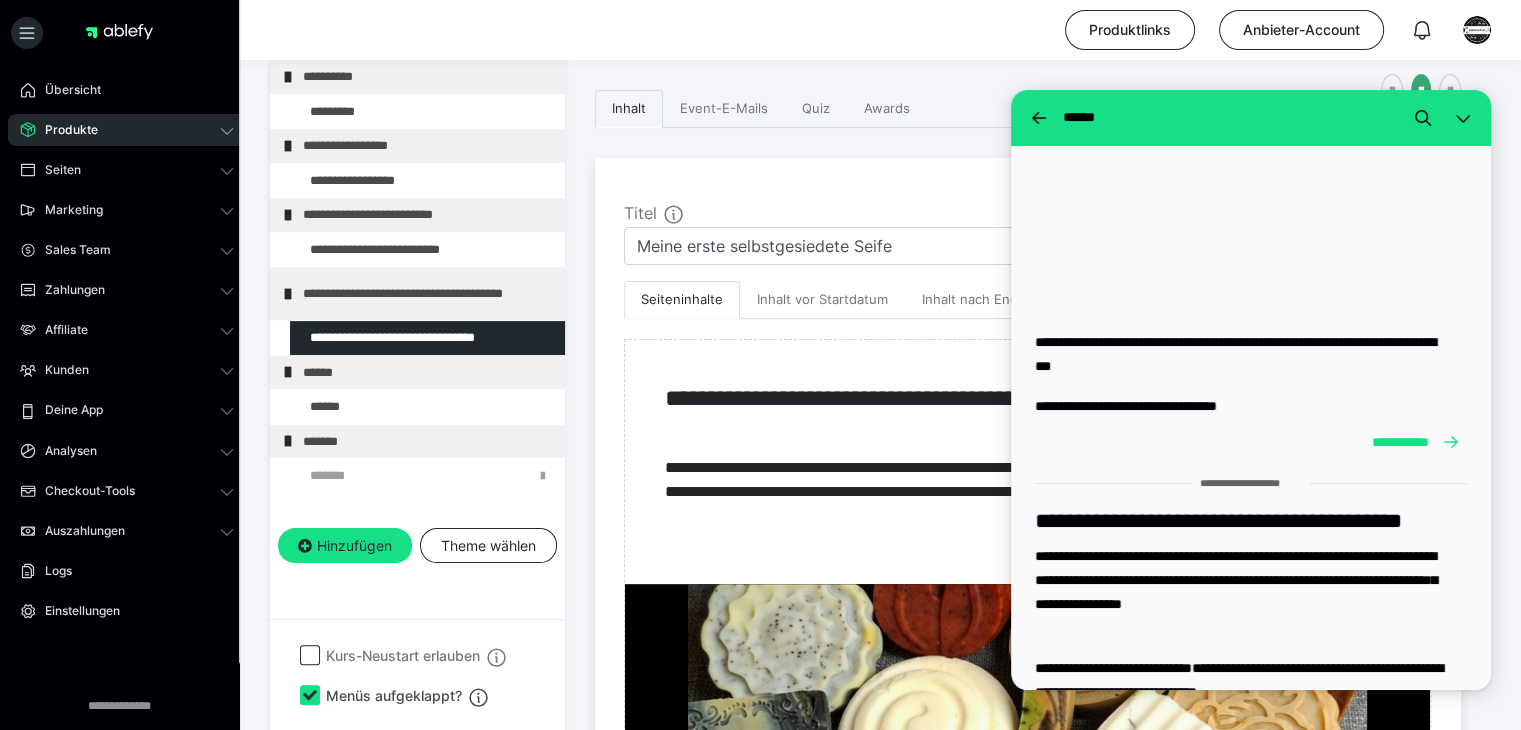 scroll, scrollTop: 6720, scrollLeft: 0, axis: vertical 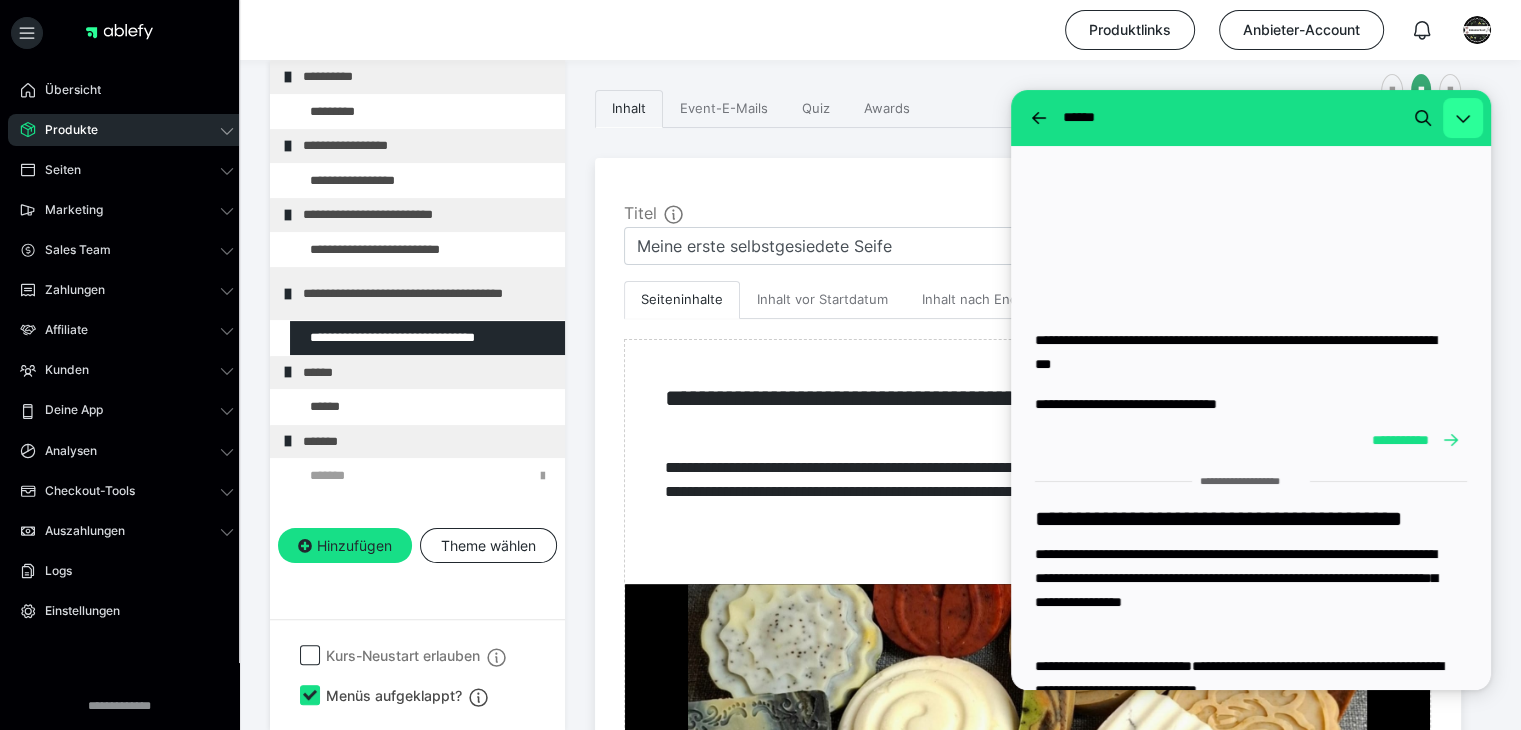 click at bounding box center (1463, 118) 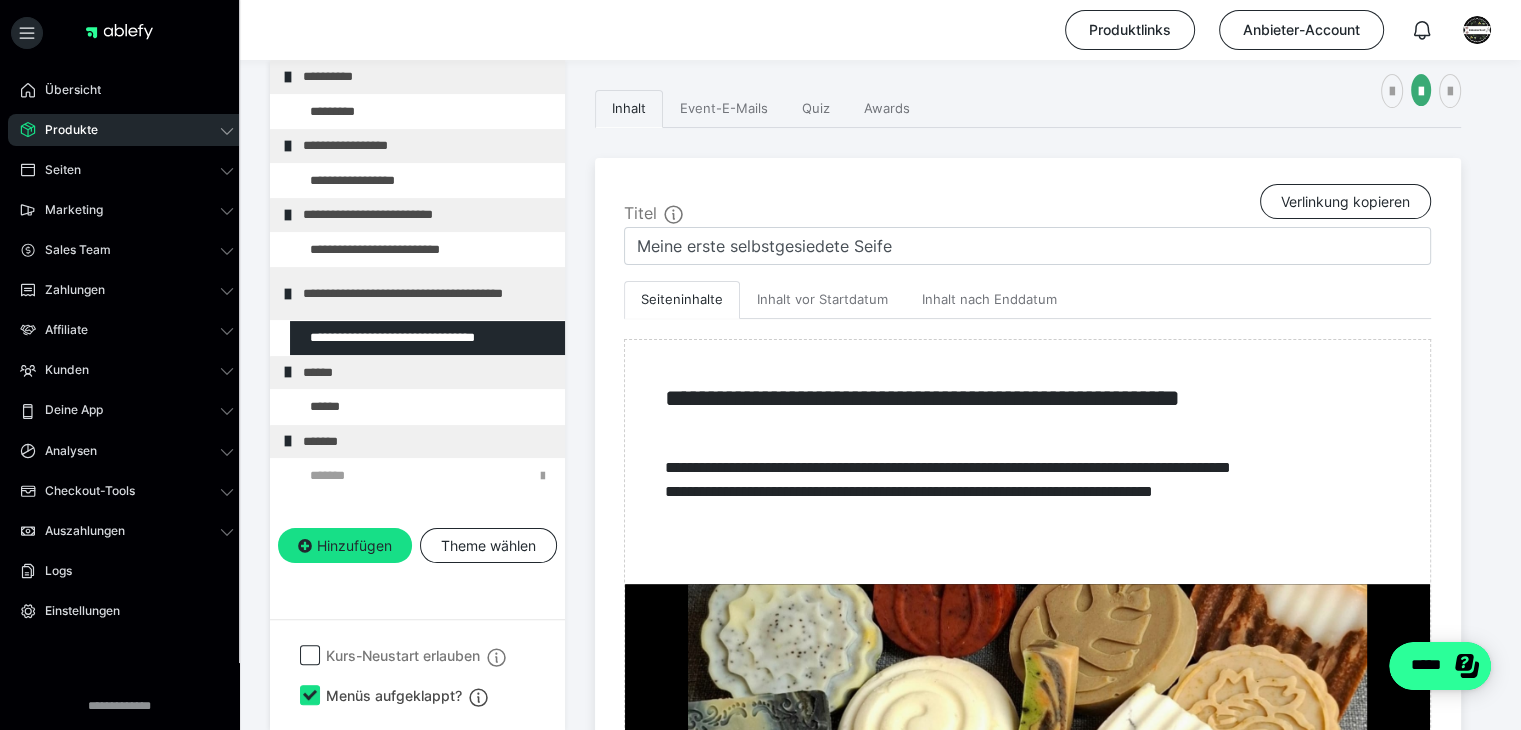 scroll, scrollTop: 0, scrollLeft: 0, axis: both 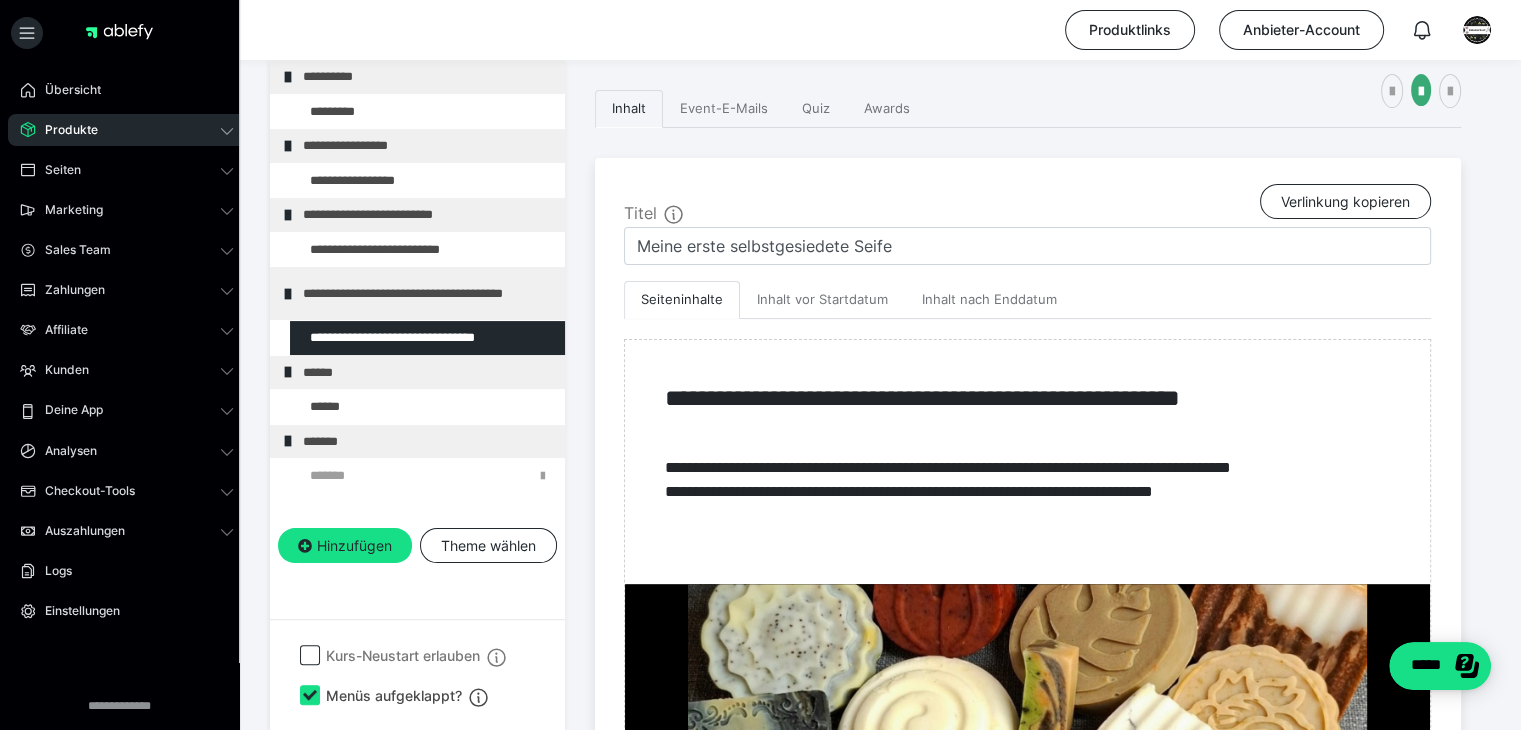 click on "**********" at bounding box center [880, 647] 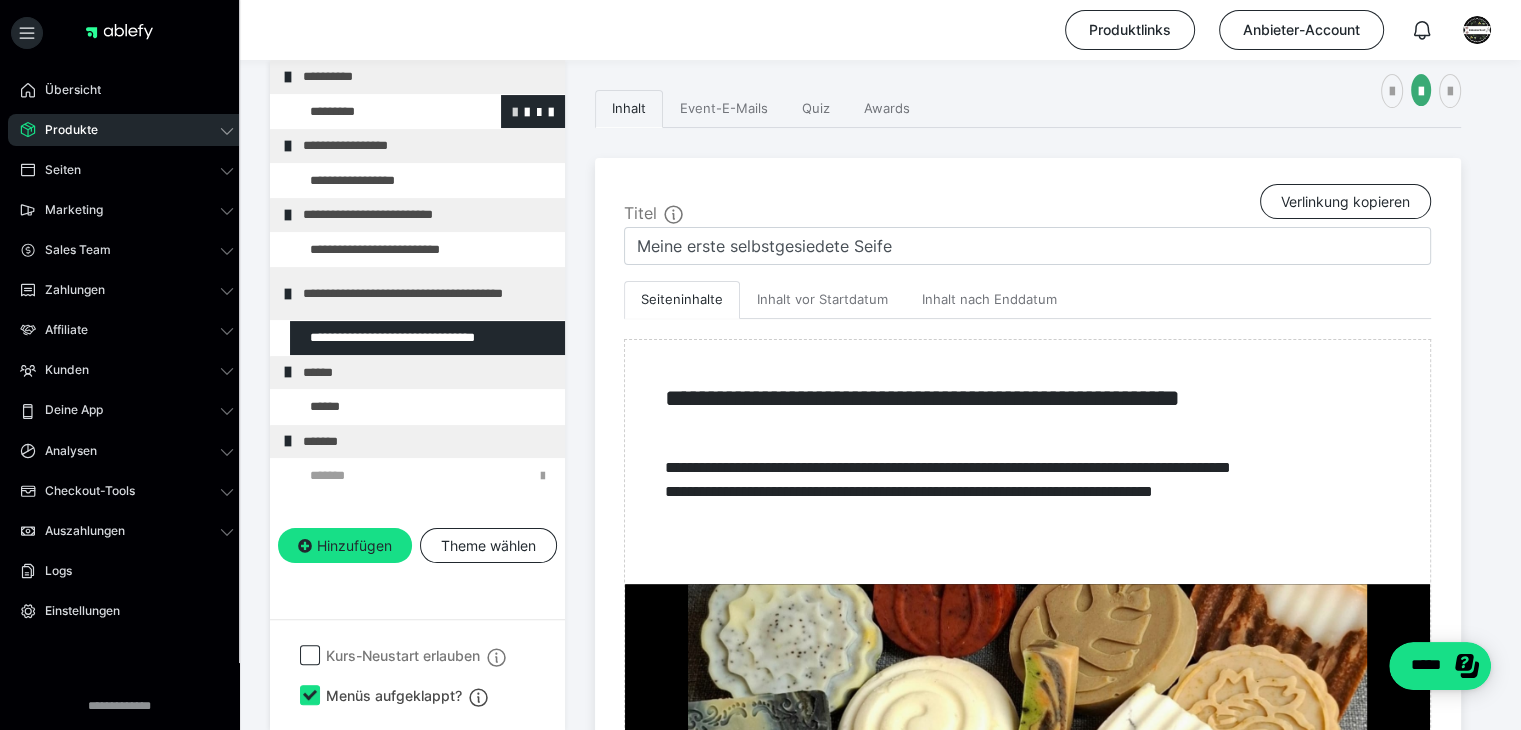 click at bounding box center (515, 111) 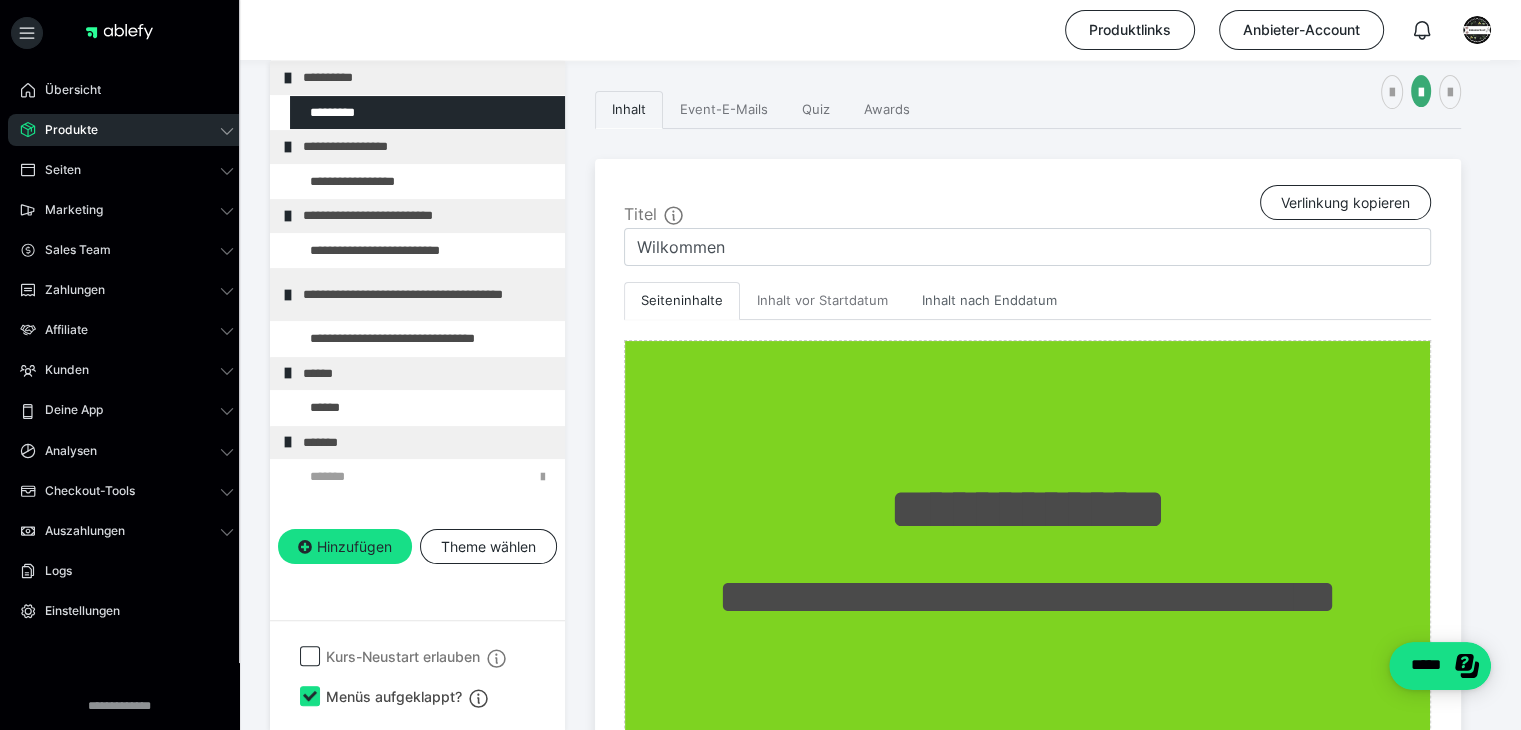scroll, scrollTop: 374, scrollLeft: 0, axis: vertical 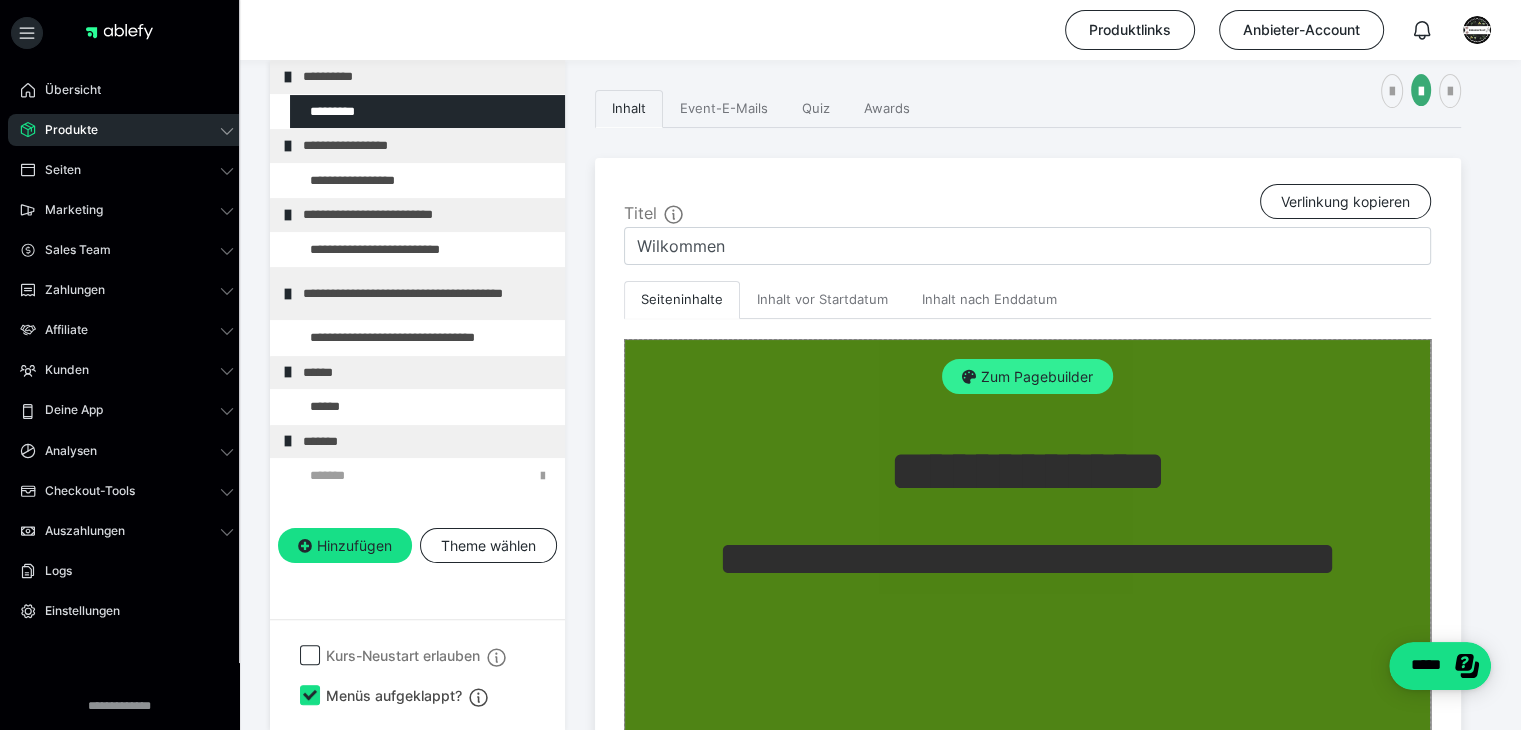 click on "Zum Pagebuilder" at bounding box center [1027, 377] 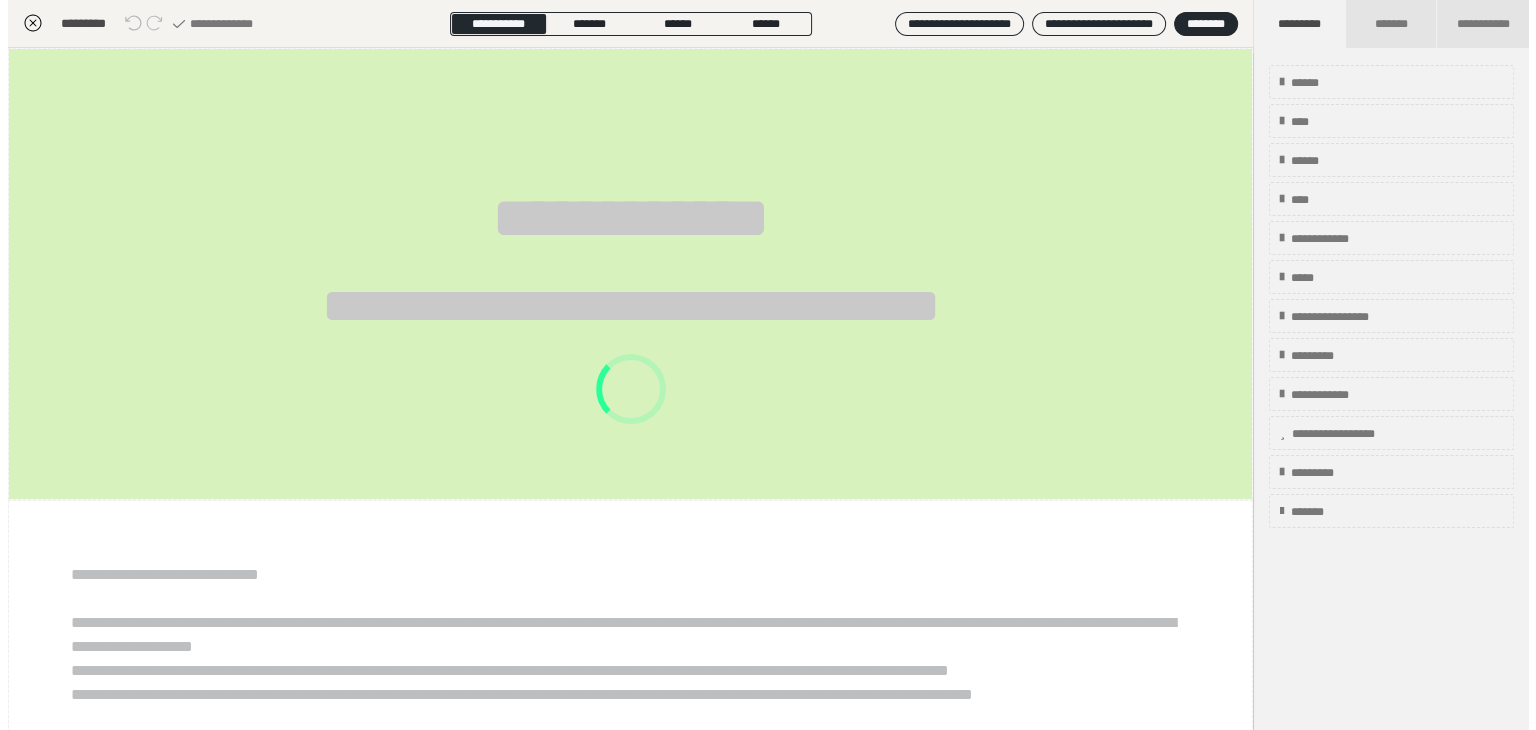 scroll, scrollTop: 352, scrollLeft: 0, axis: vertical 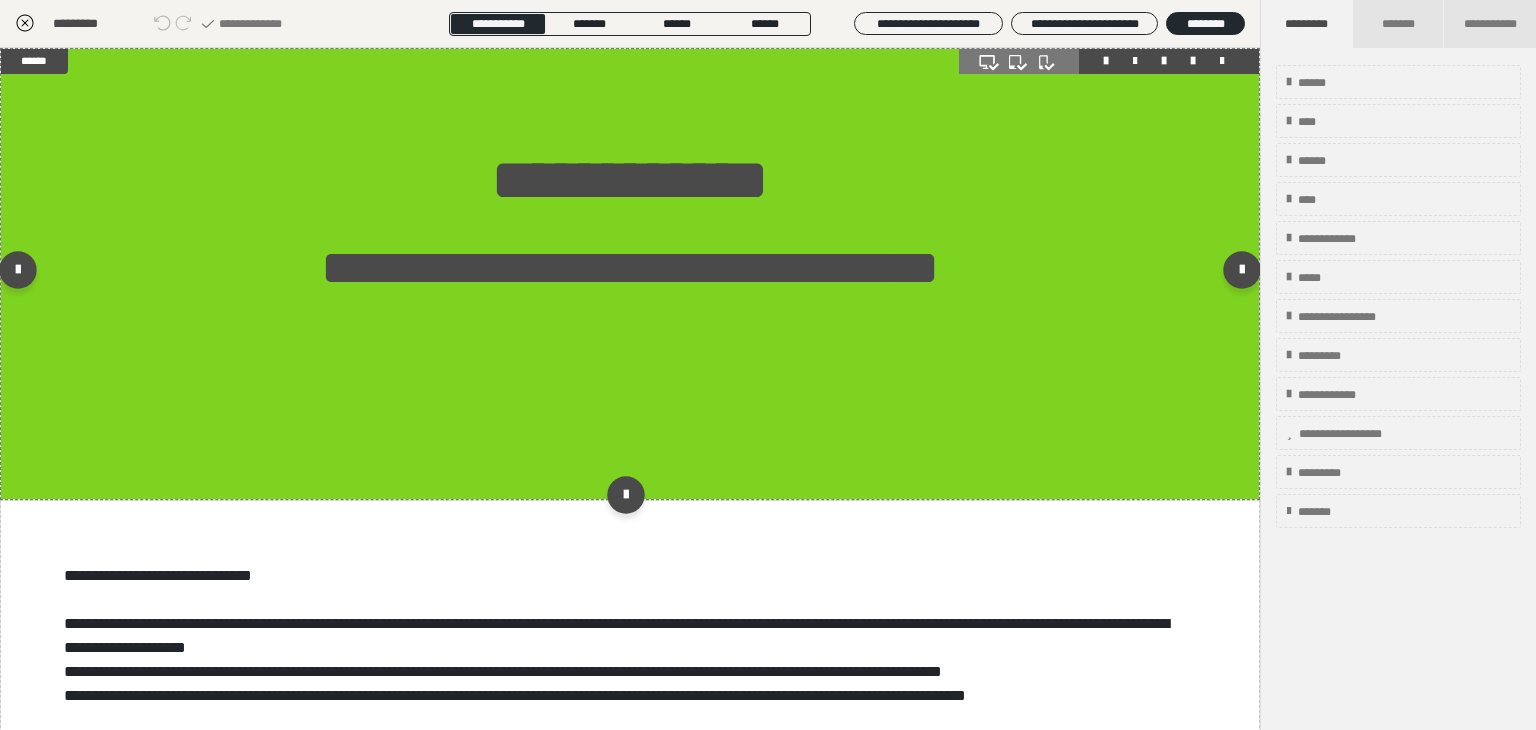 click on "**********" at bounding box center [630, 274] 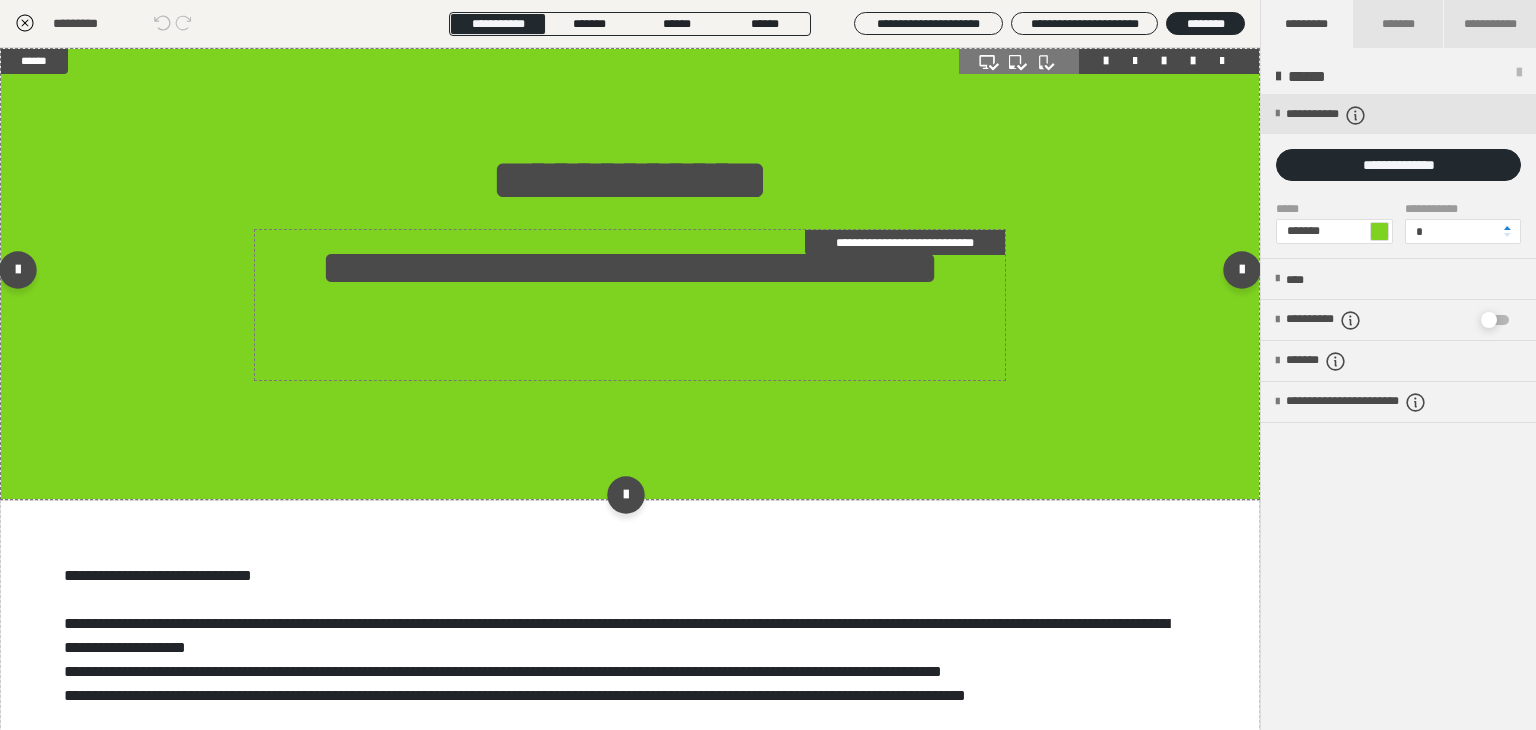 click on "**********" at bounding box center [630, 305] 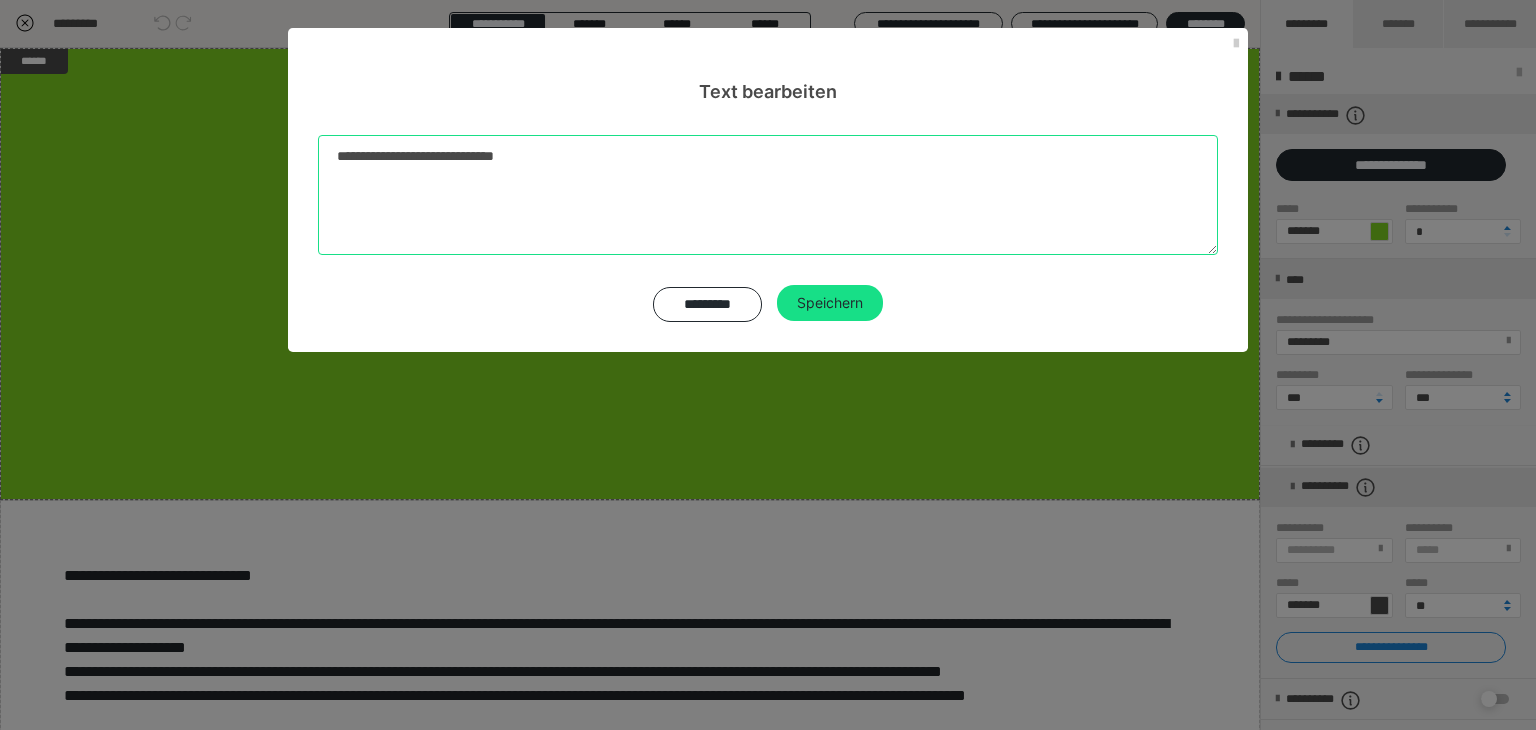 click on "**********" at bounding box center (768, 195) 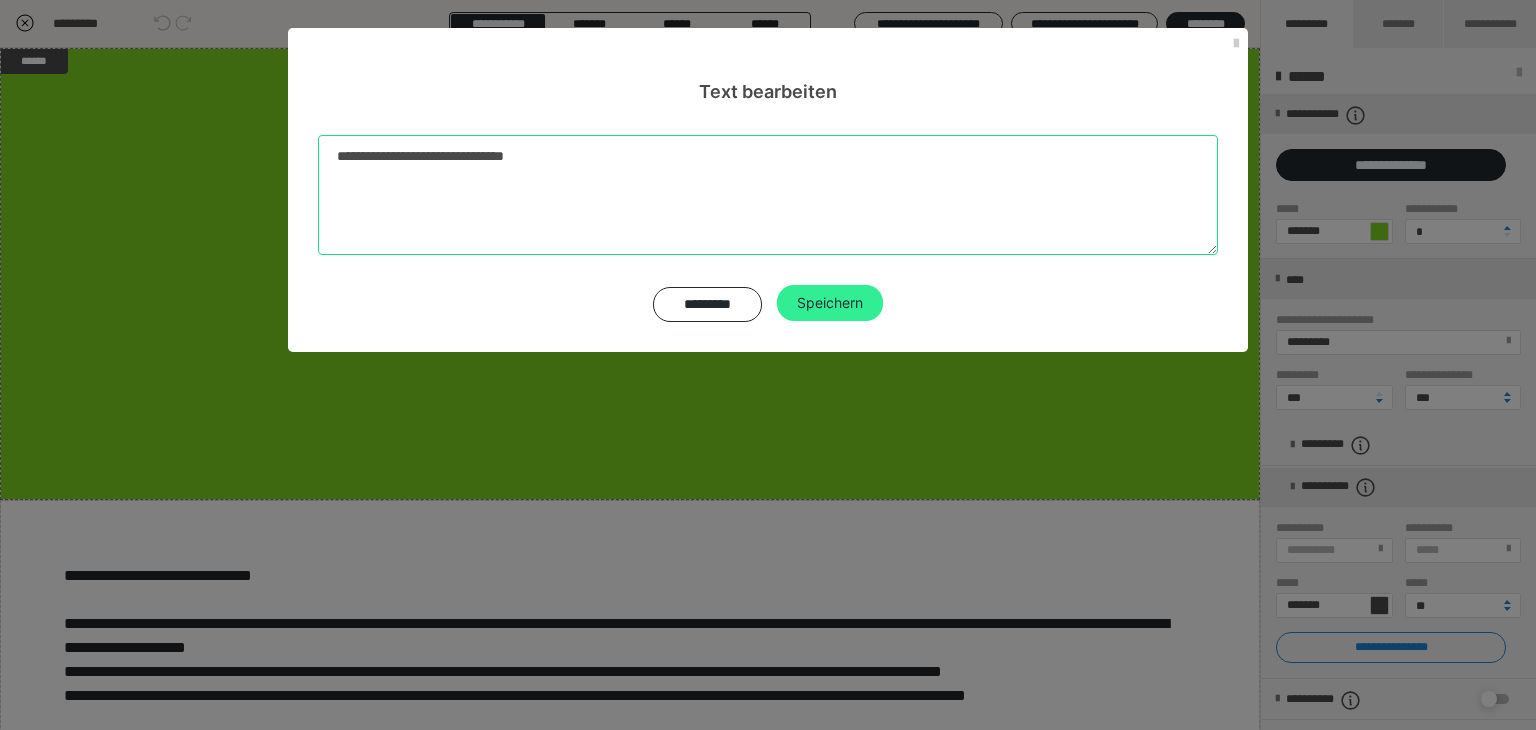 type on "**********" 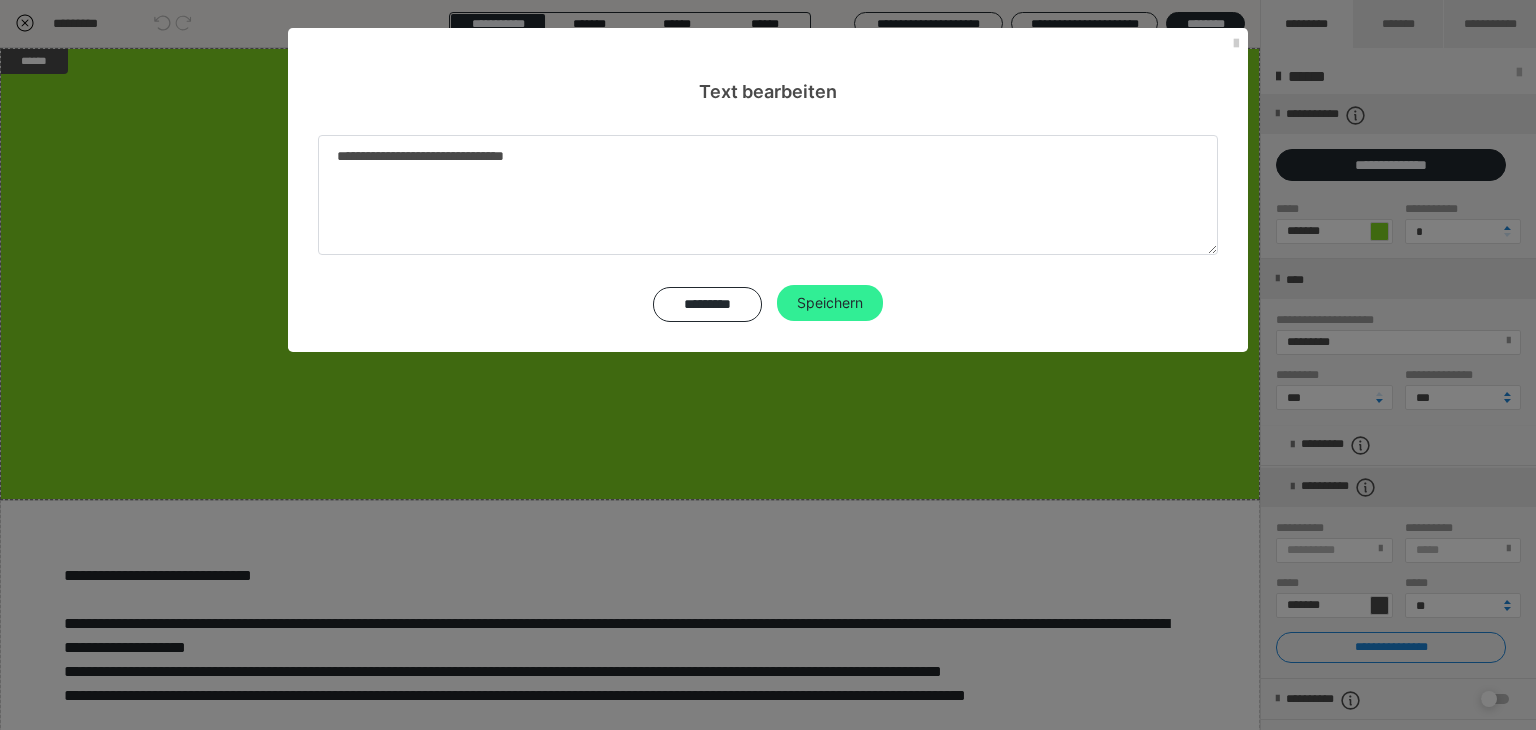 click on "Speichern" at bounding box center [830, 303] 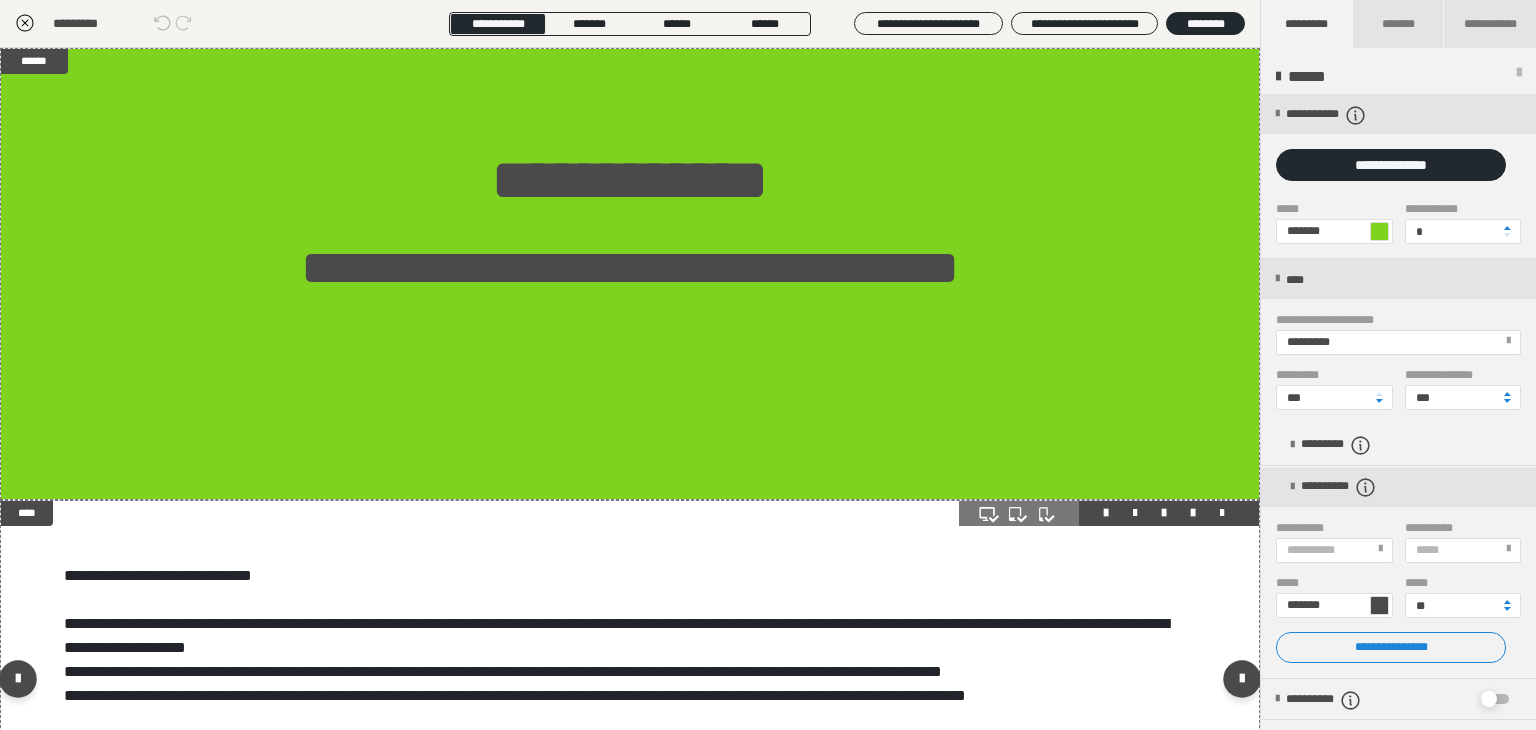 click on "**********" at bounding box center (630, 684) 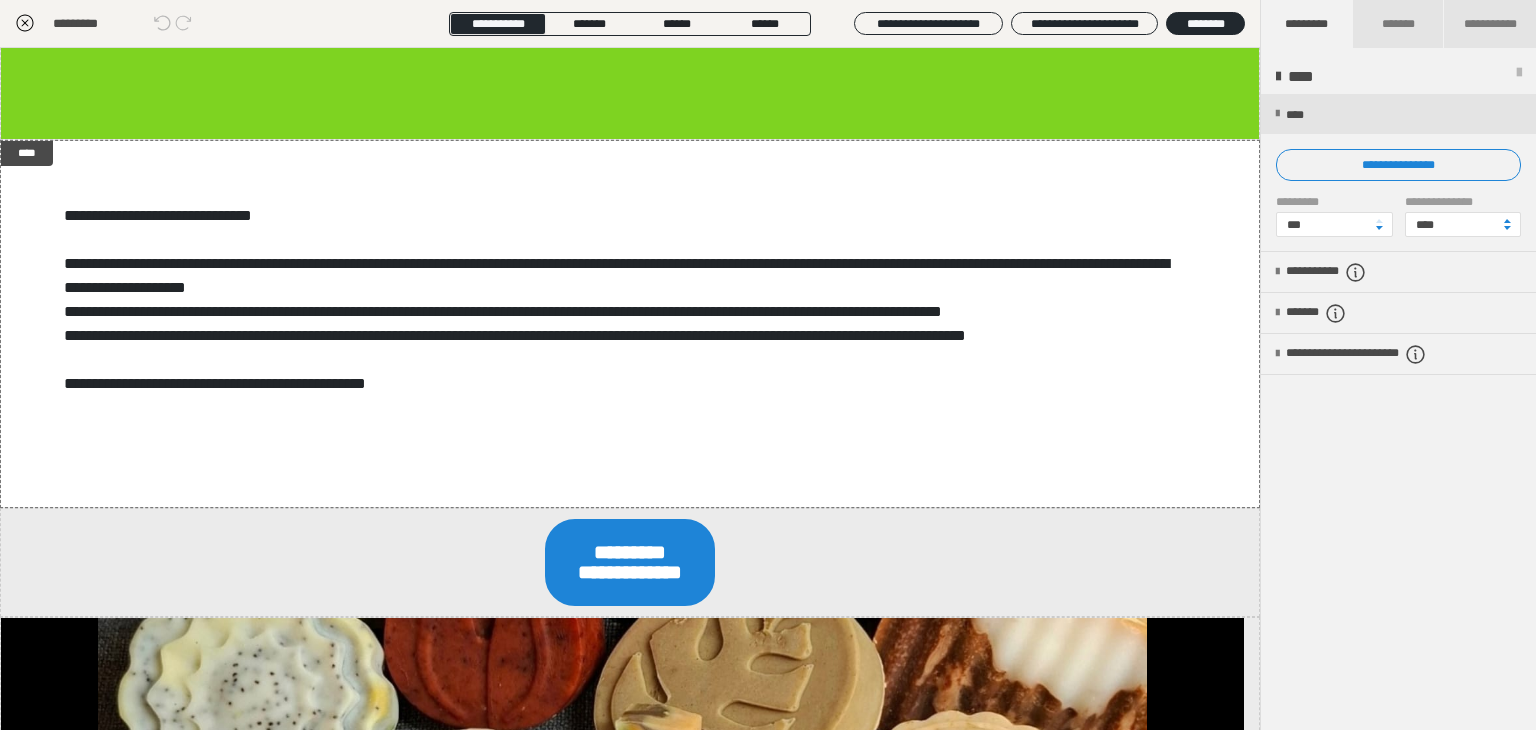 scroll, scrollTop: 400, scrollLeft: 0, axis: vertical 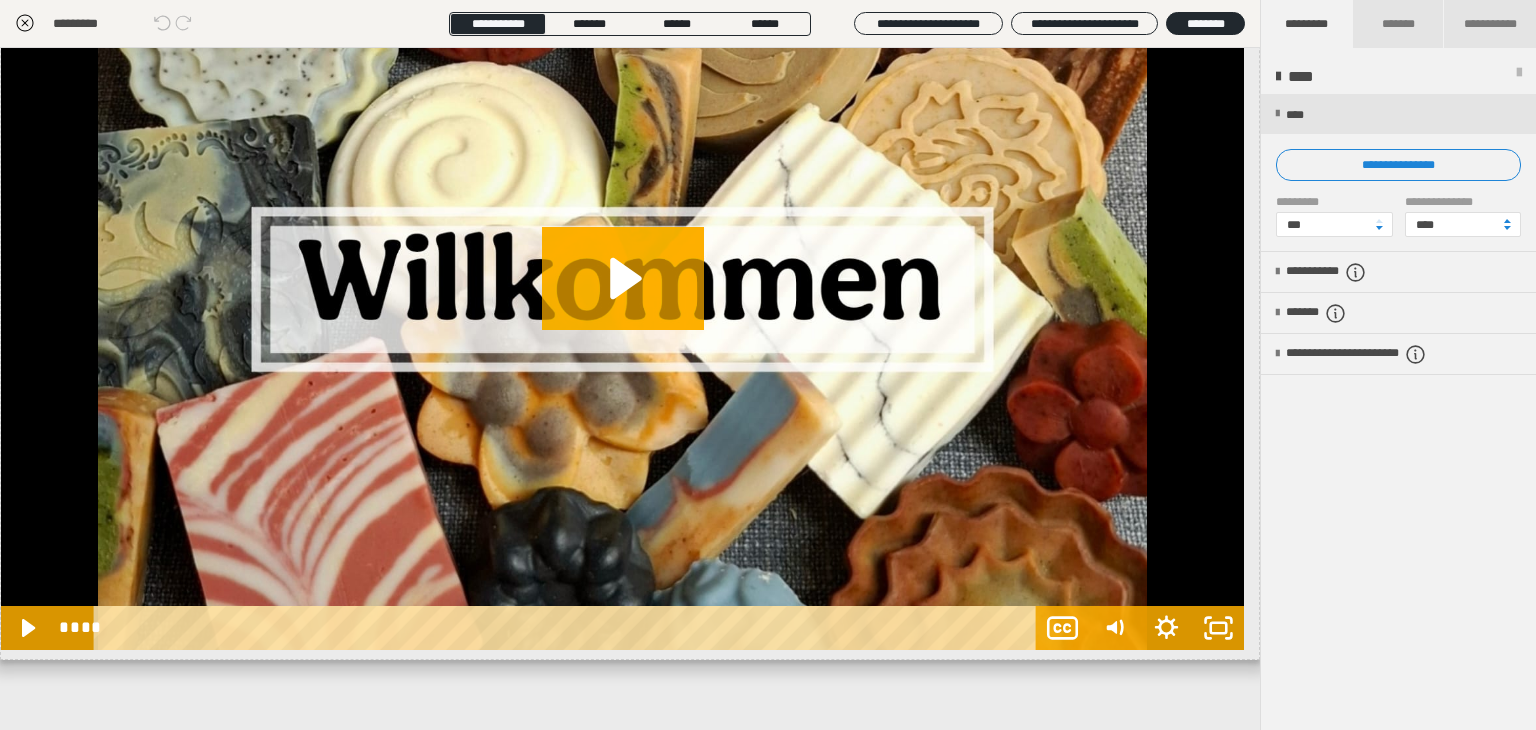 click 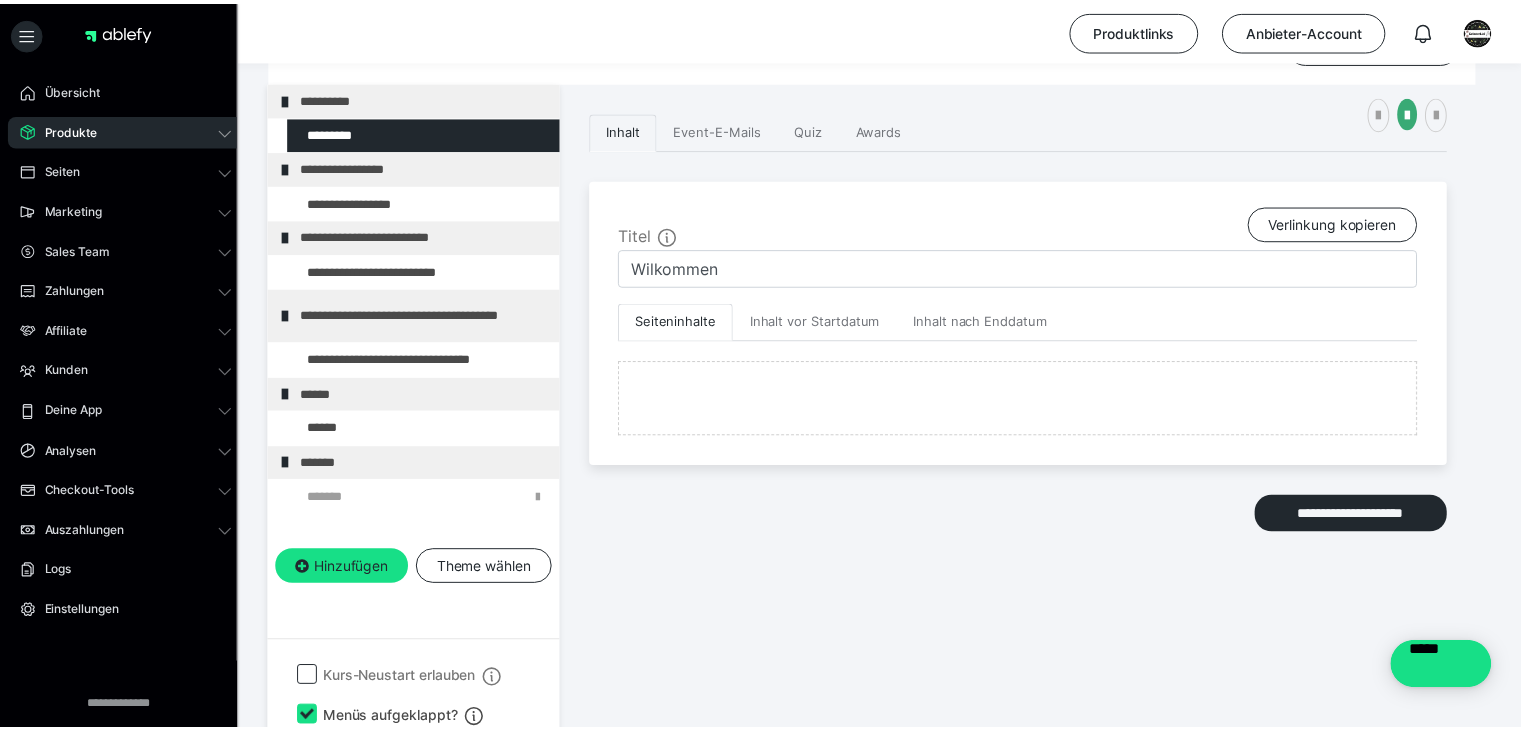 scroll, scrollTop: 373, scrollLeft: 0, axis: vertical 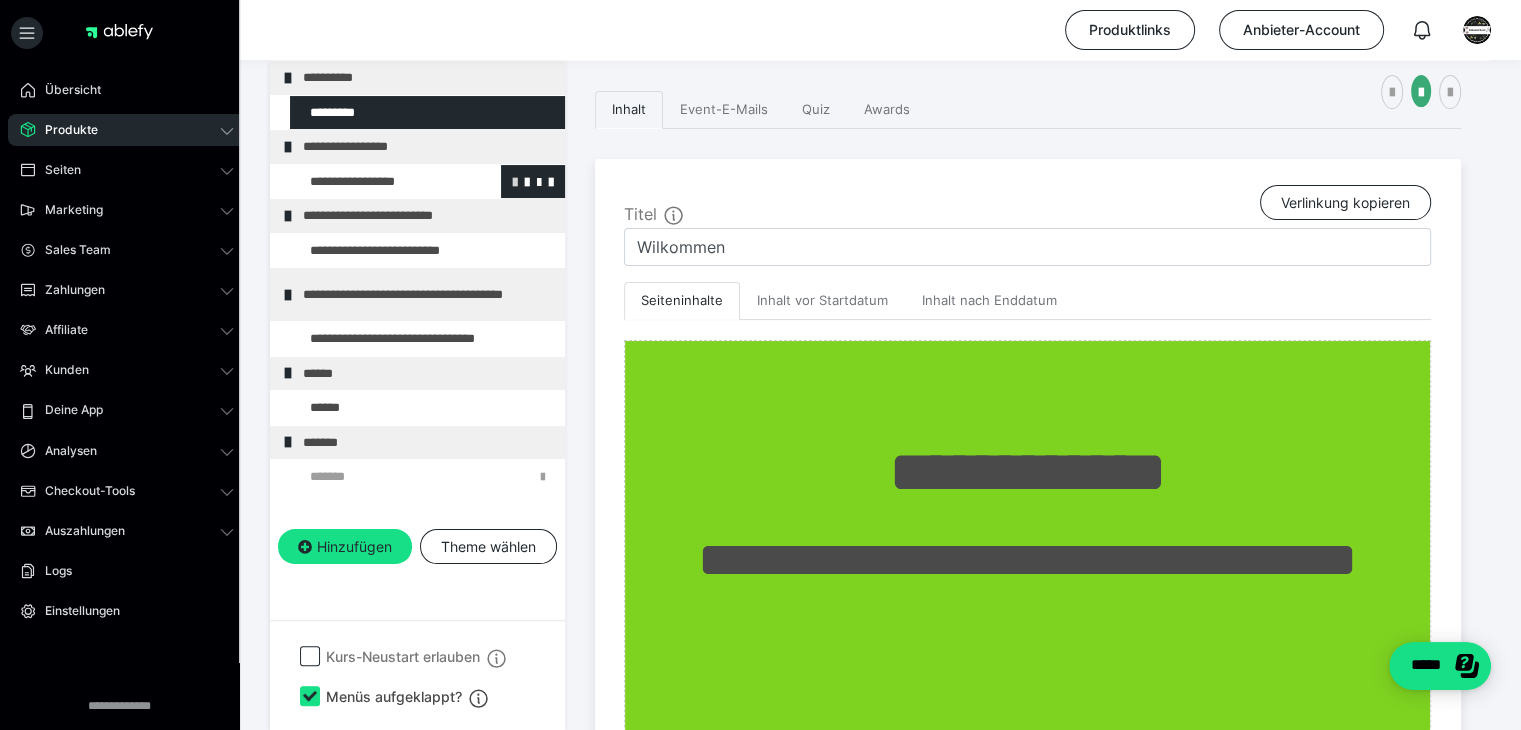click at bounding box center (515, 181) 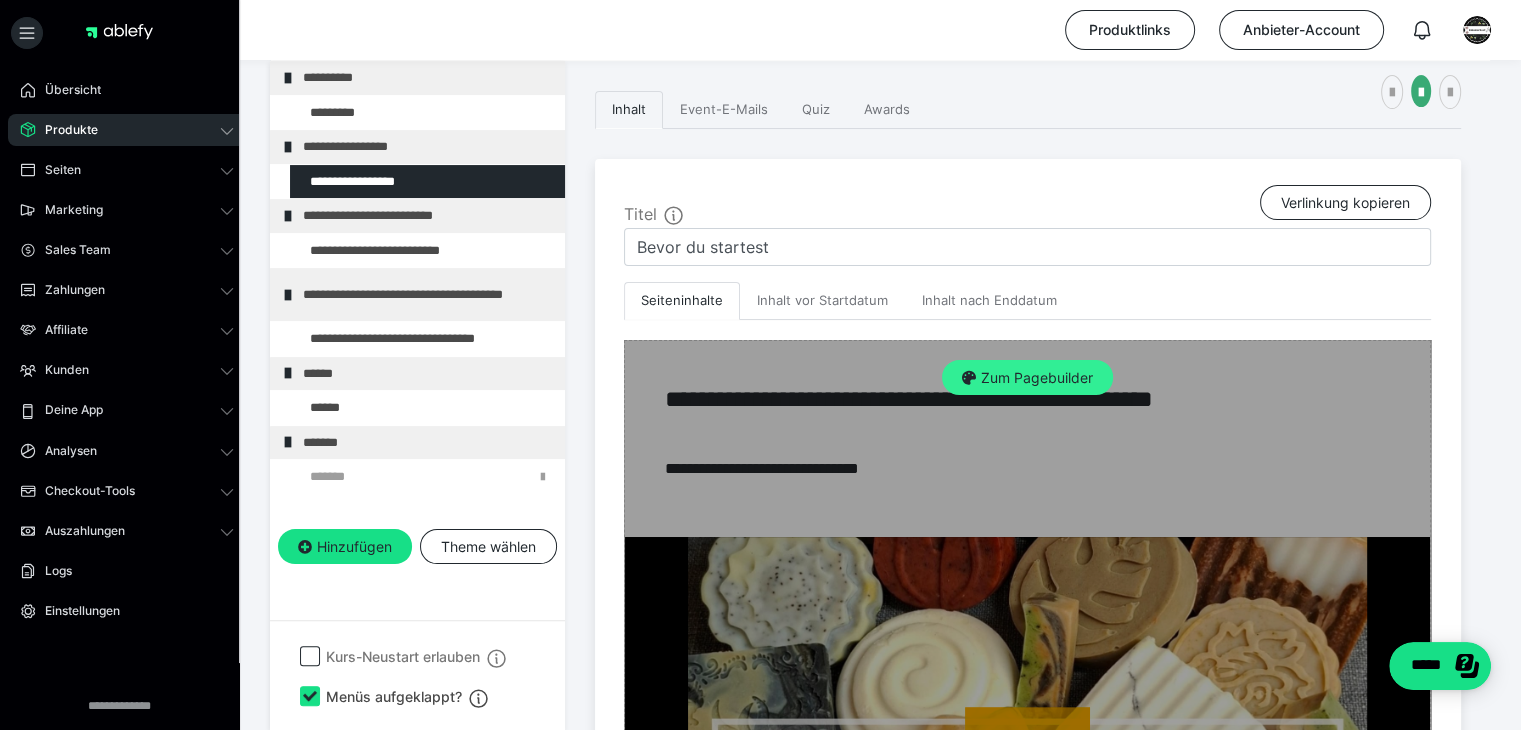 click on "Zum Pagebuilder" at bounding box center (1027, 378) 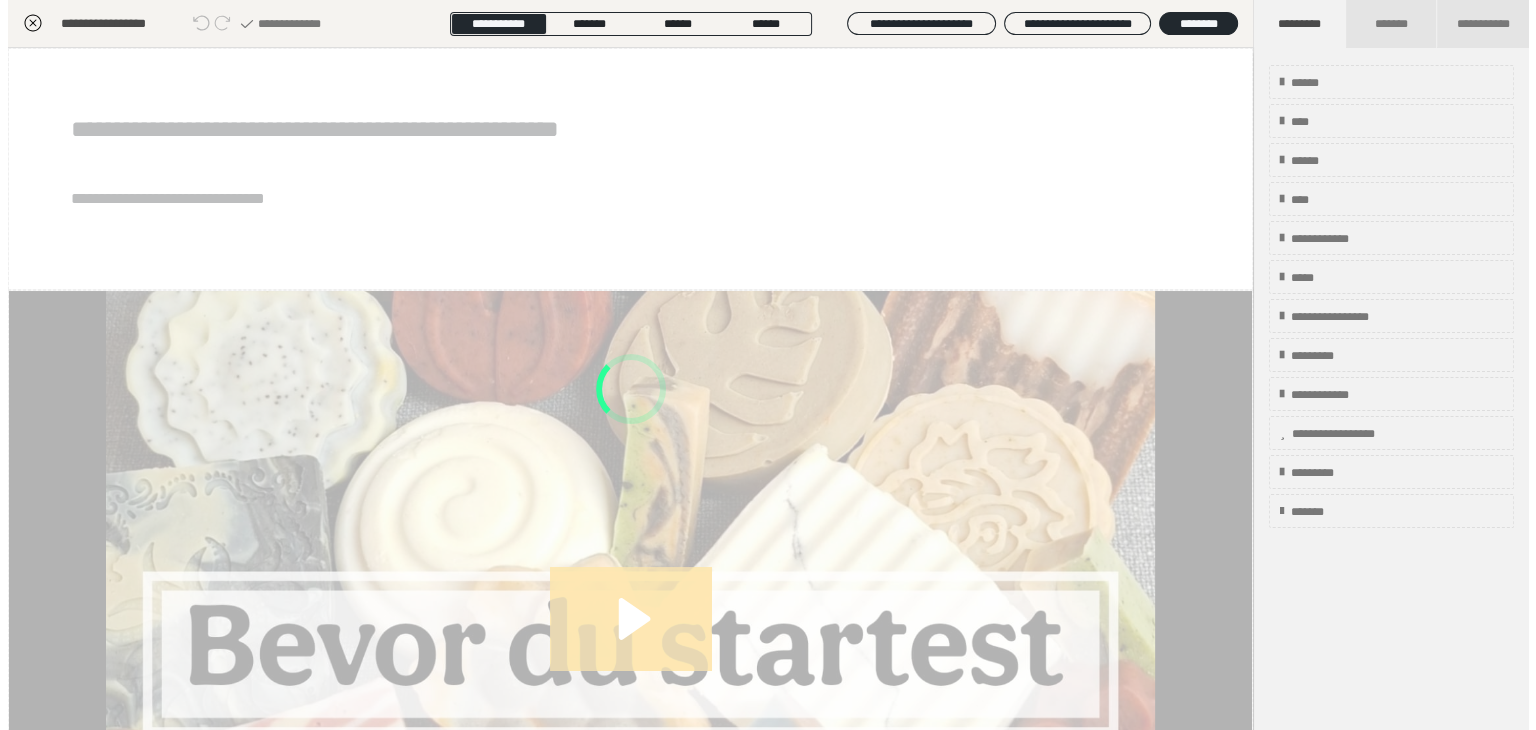 scroll, scrollTop: 352, scrollLeft: 0, axis: vertical 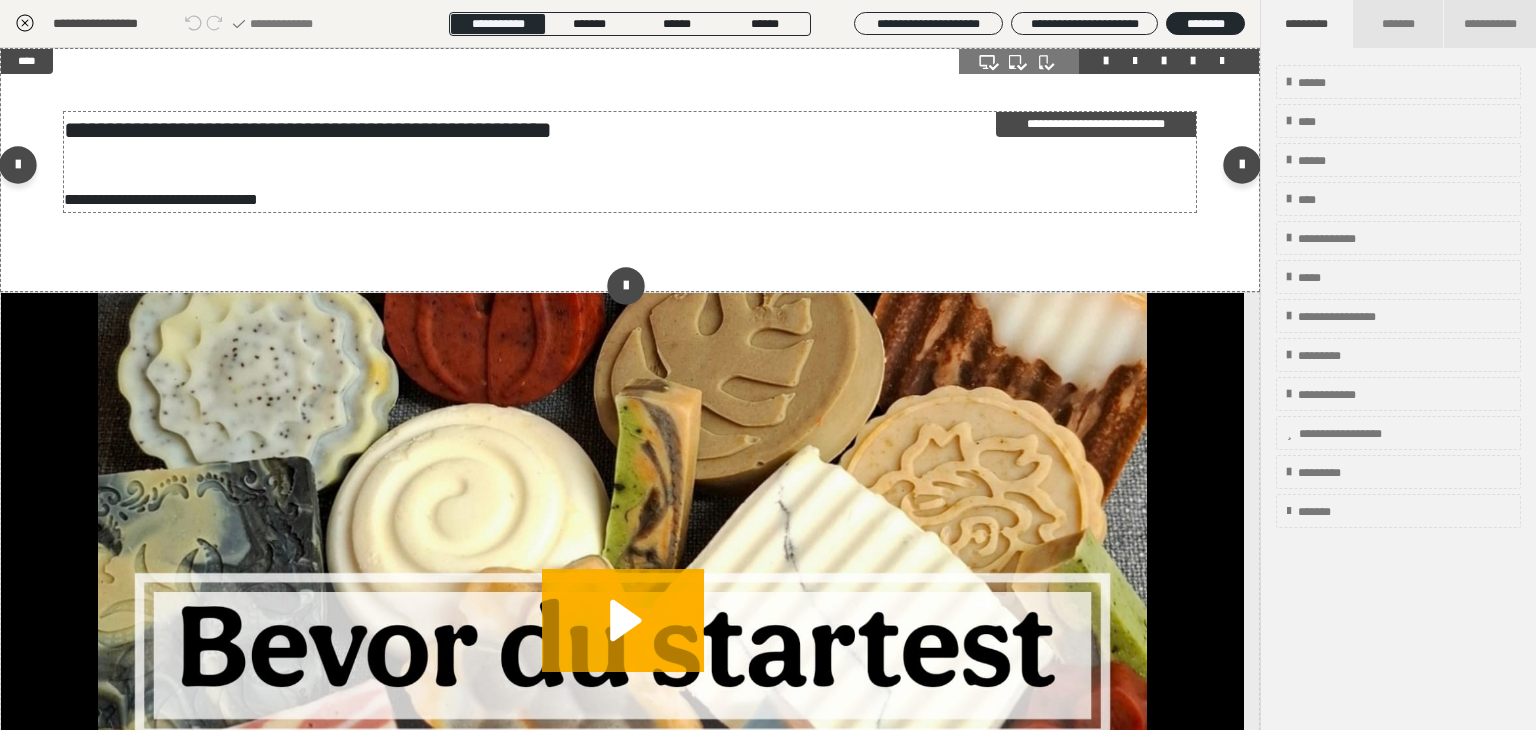 click on "**********" at bounding box center [623, 200] 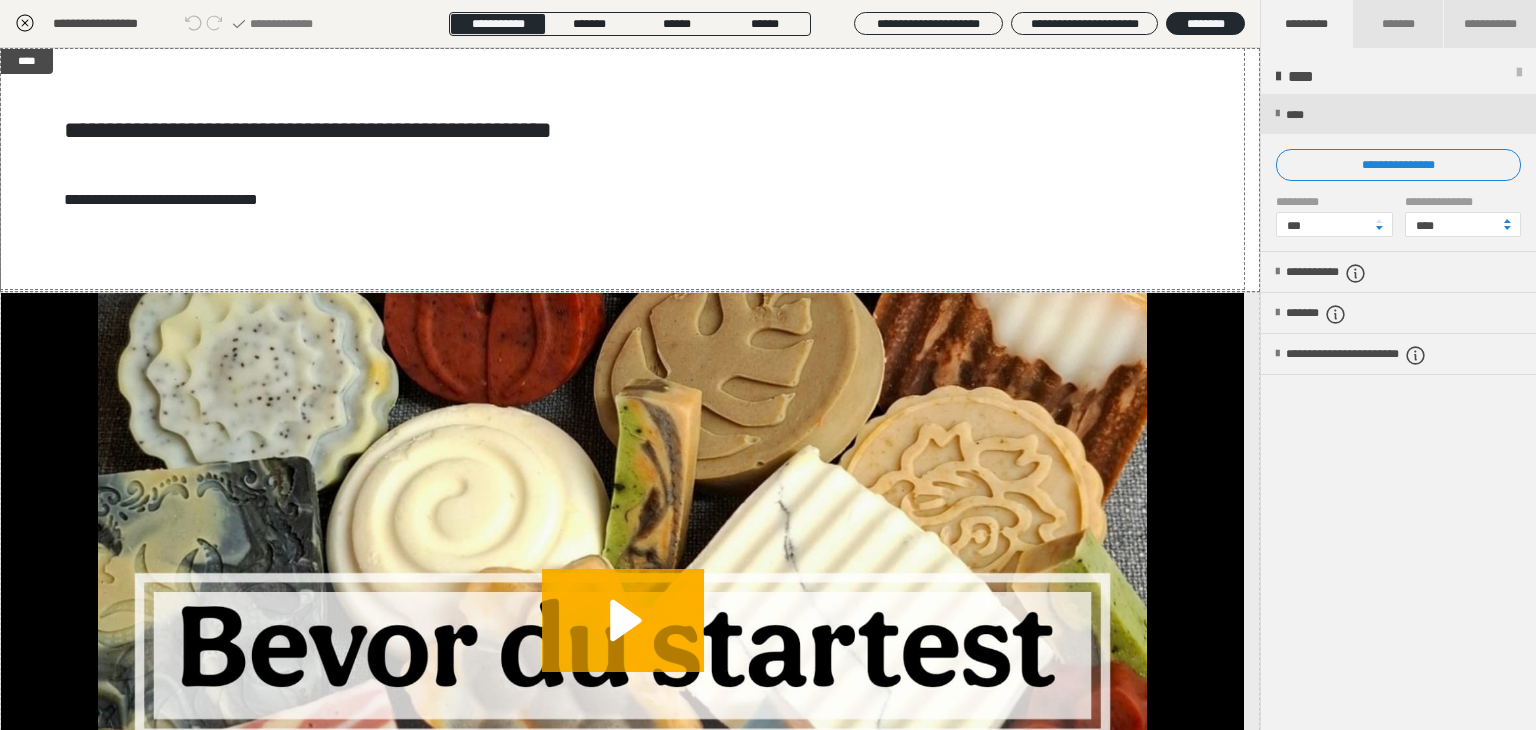 click on "**********" at bounding box center (768, 226) 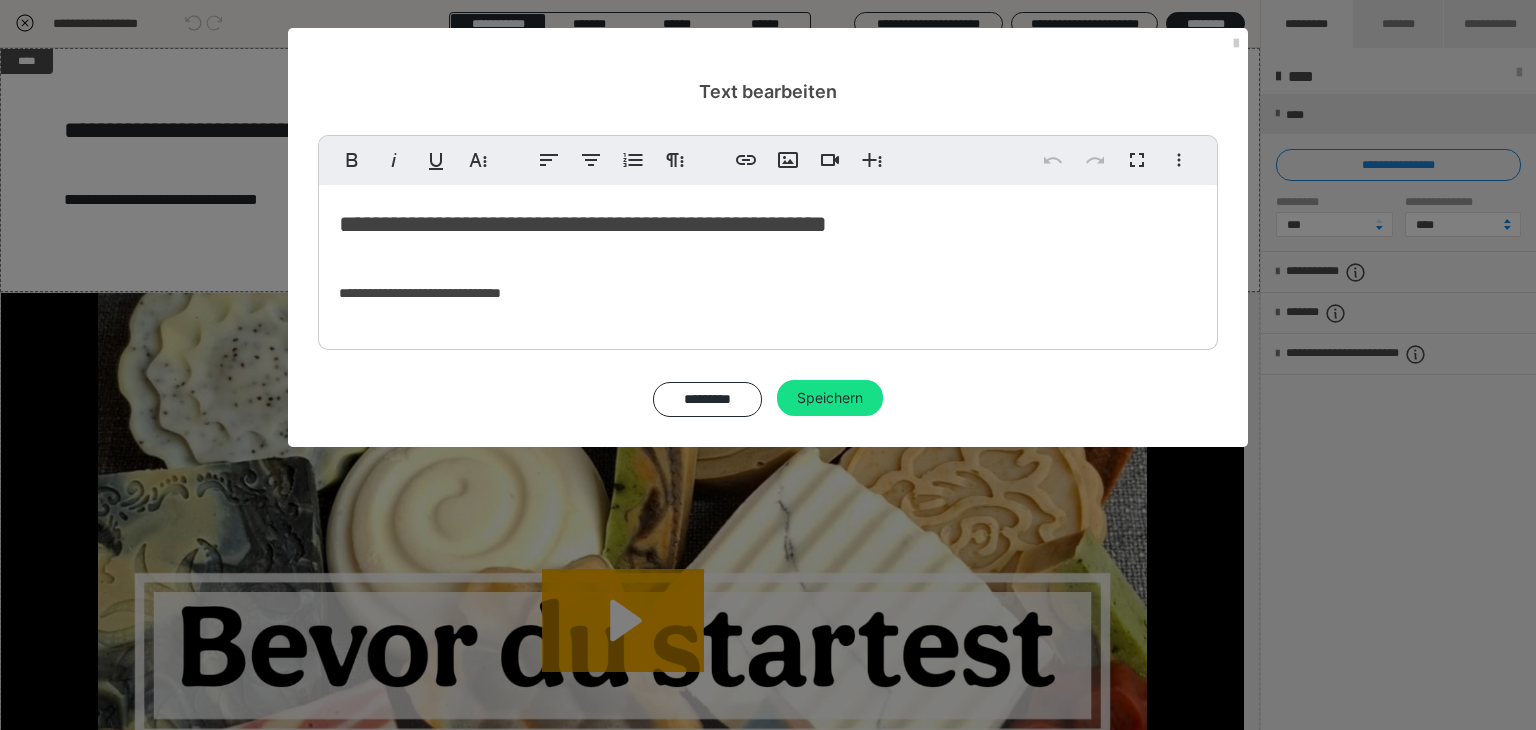 click on "**********" at bounding box center [768, 365] 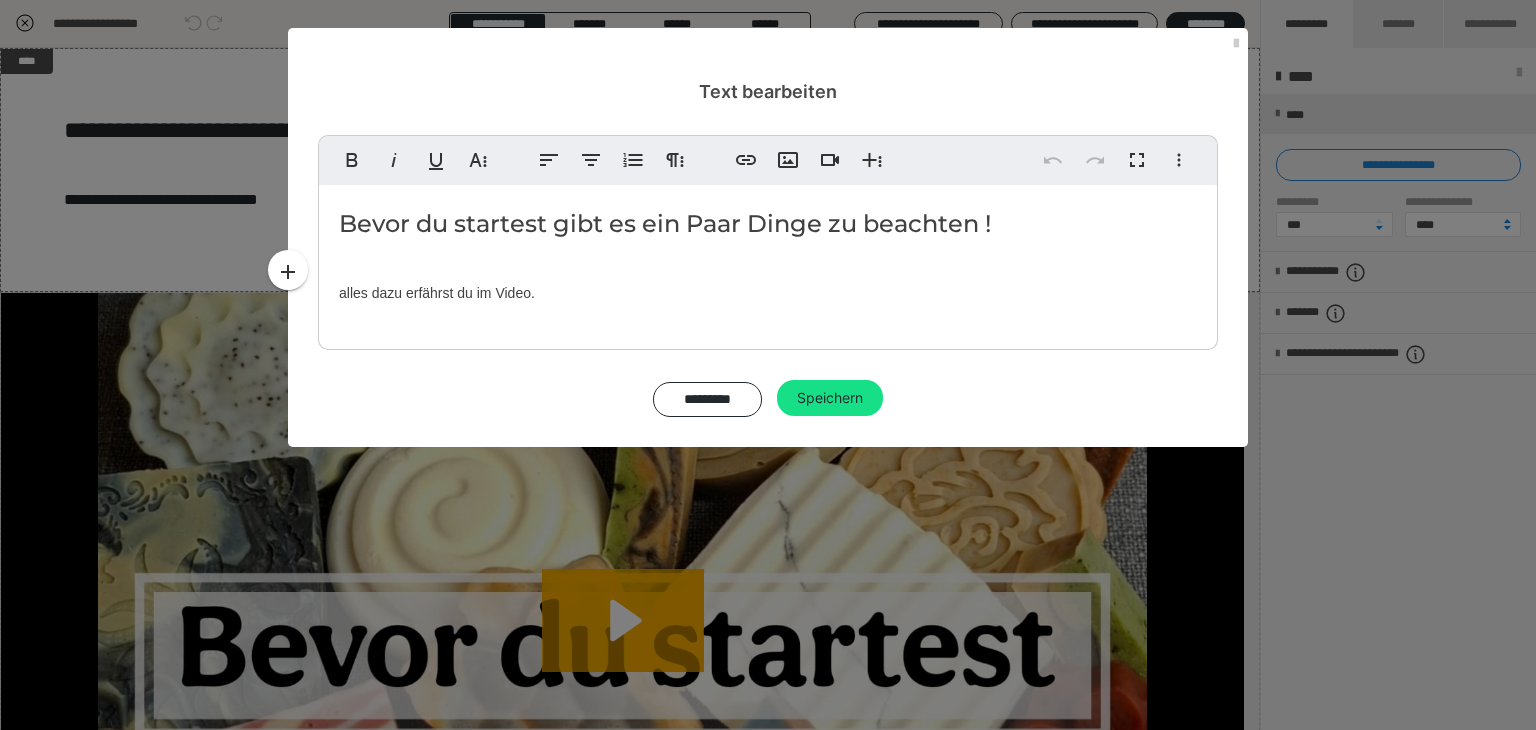 click on "alles dazu erfährst du im Video." at bounding box center (768, 293) 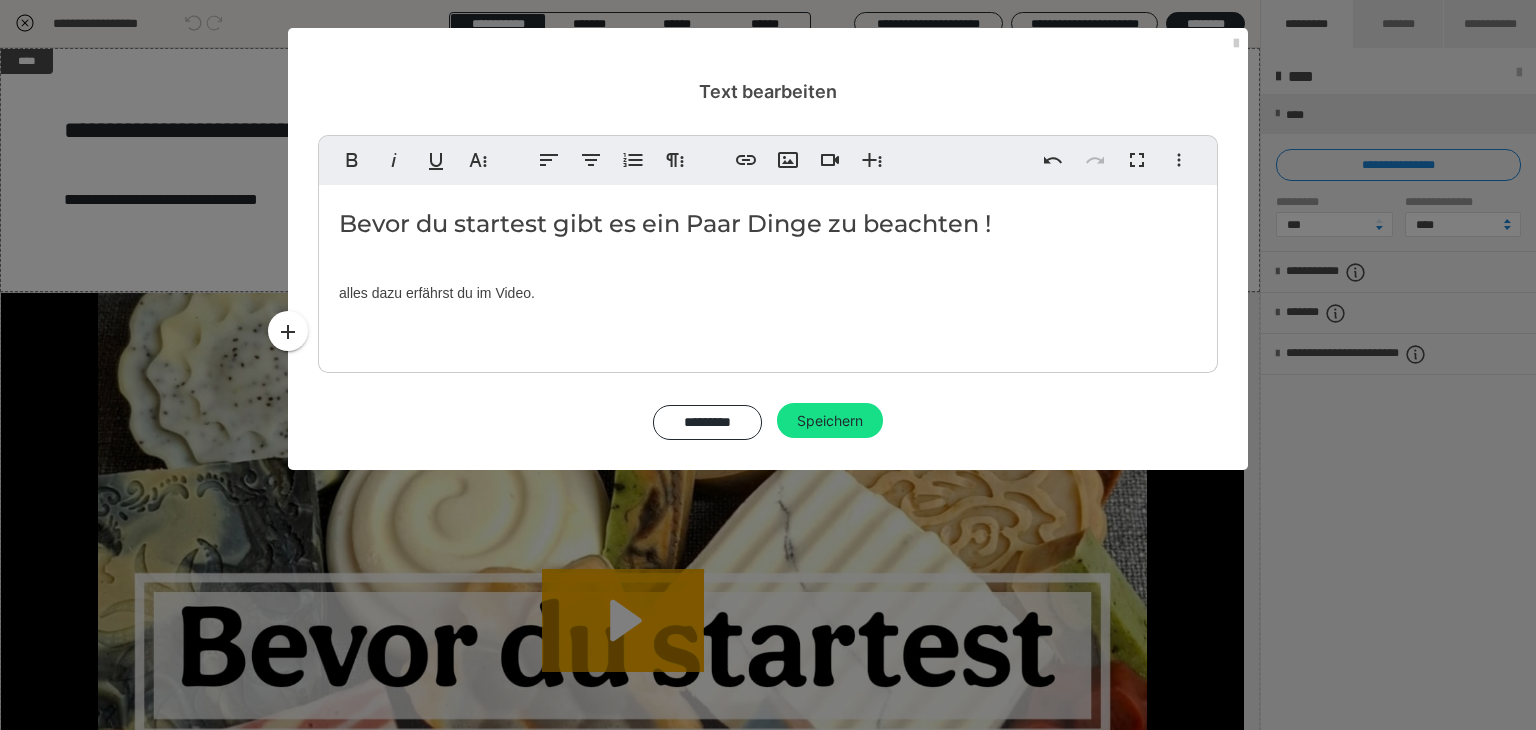 click on "Bevor du startest gibt es ein Paar Dinge zu beachten ! alles dazu erfährst du im Video." at bounding box center (768, 274) 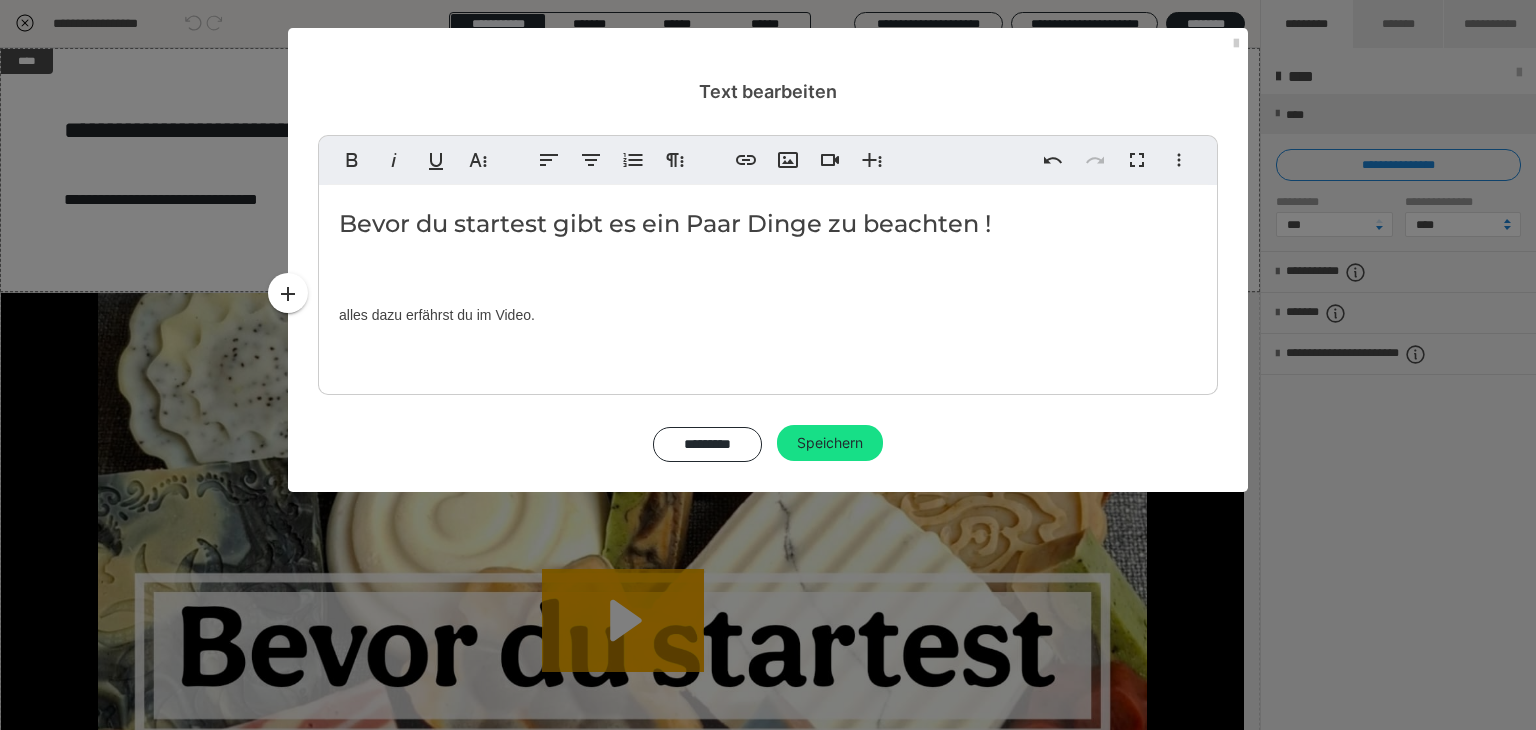 type 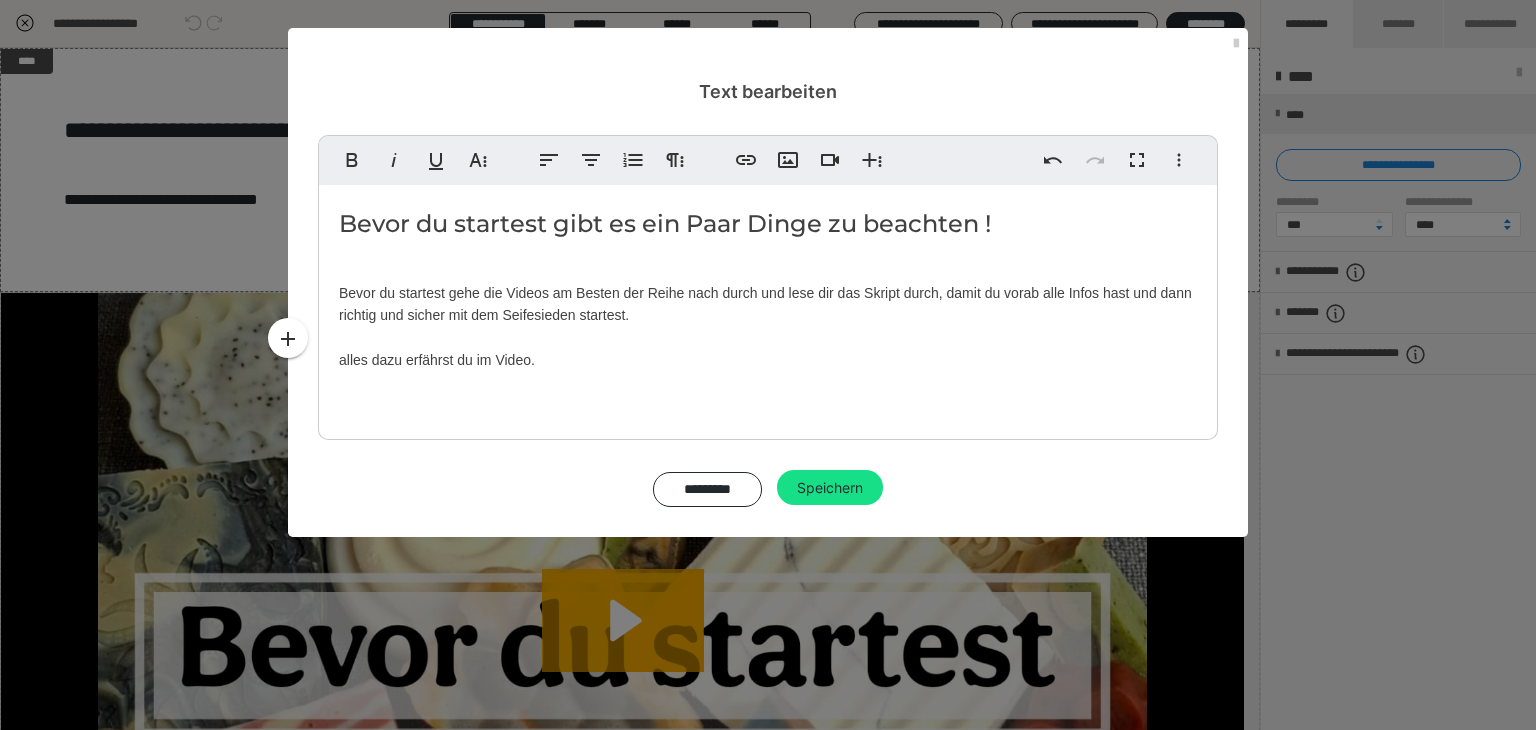 click on "Bevor du startest gibt es ein Paar Dinge zu beachten ! Bevor du startest gehe die Videos am Besten der Reihe nach durch und lese dir das Skript durch, damit du vorab alle Infos hast und dann richtig und sicher mit dem Seifesieden startest. alles dazu erfährst du im Video." at bounding box center (768, 307) 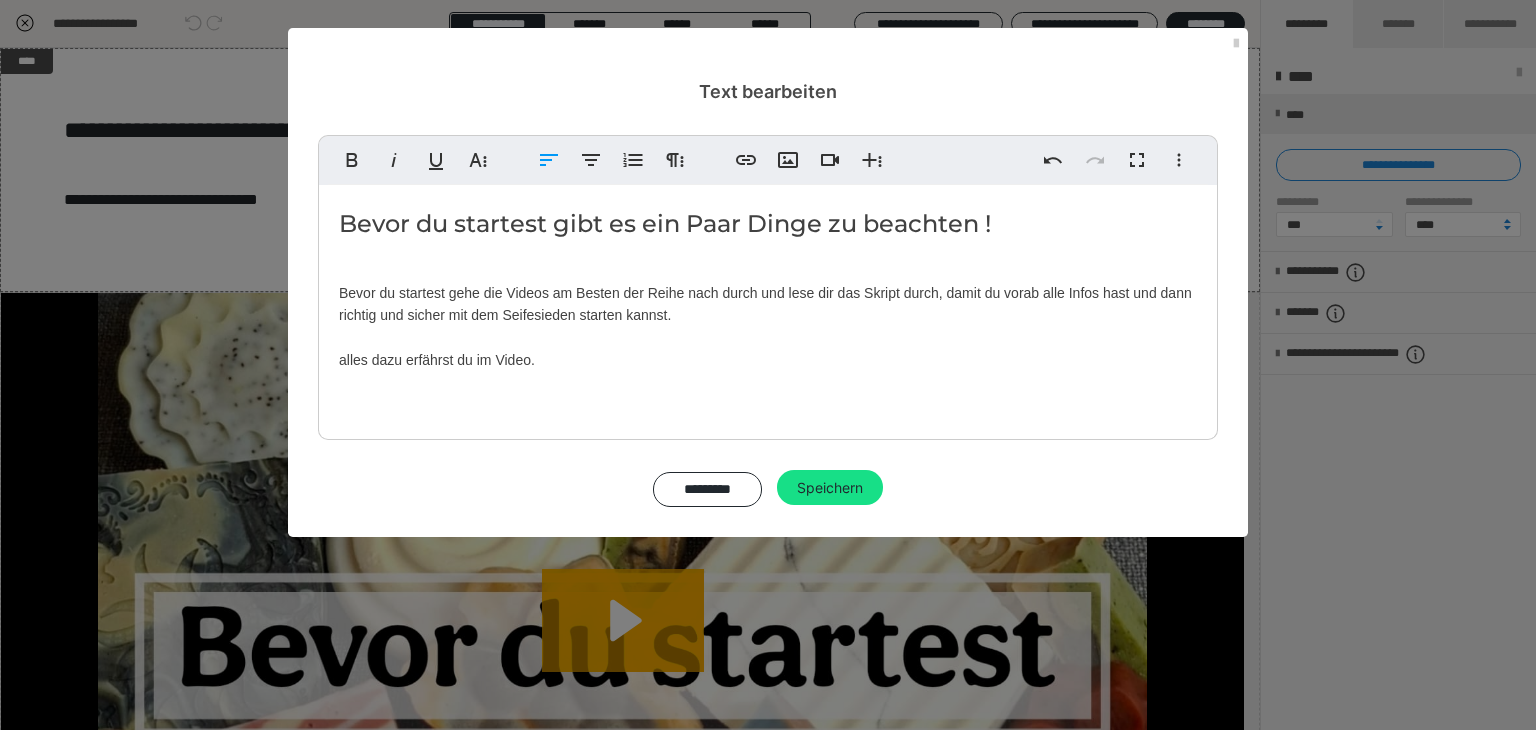 click on "Bevor du startest gibt es ein Paar Dinge zu beachten ! Bevor du startest gehe die Videos am Besten der Reihe nach durch und lese dir das Skript durch, damit du vorab alle Infos hast und dann richtig und sicher mit dem Seifesieden starten kannst. alles dazu erfährst du im Video." at bounding box center (768, 307) 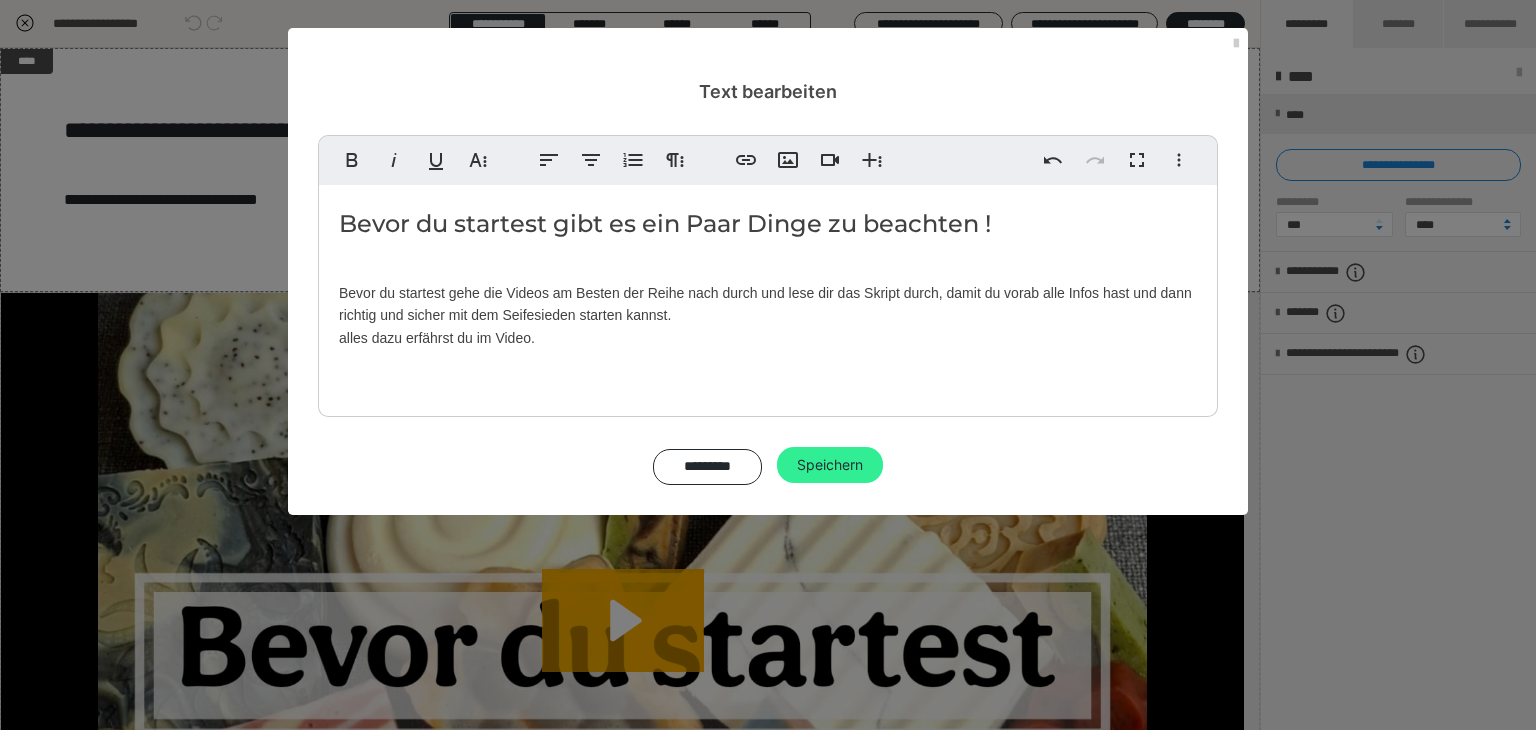 click on "Speichern" at bounding box center [830, 465] 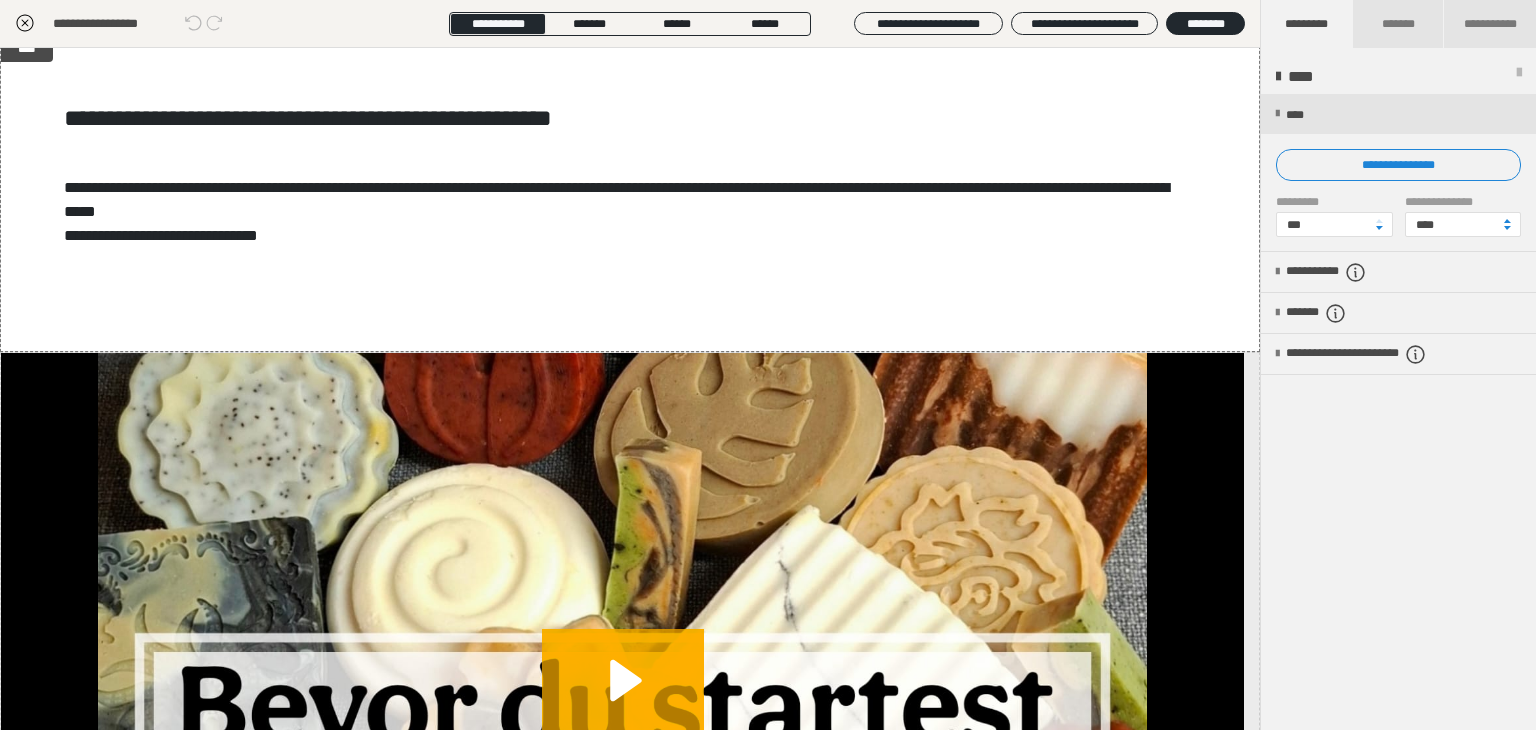 scroll, scrollTop: 0, scrollLeft: 0, axis: both 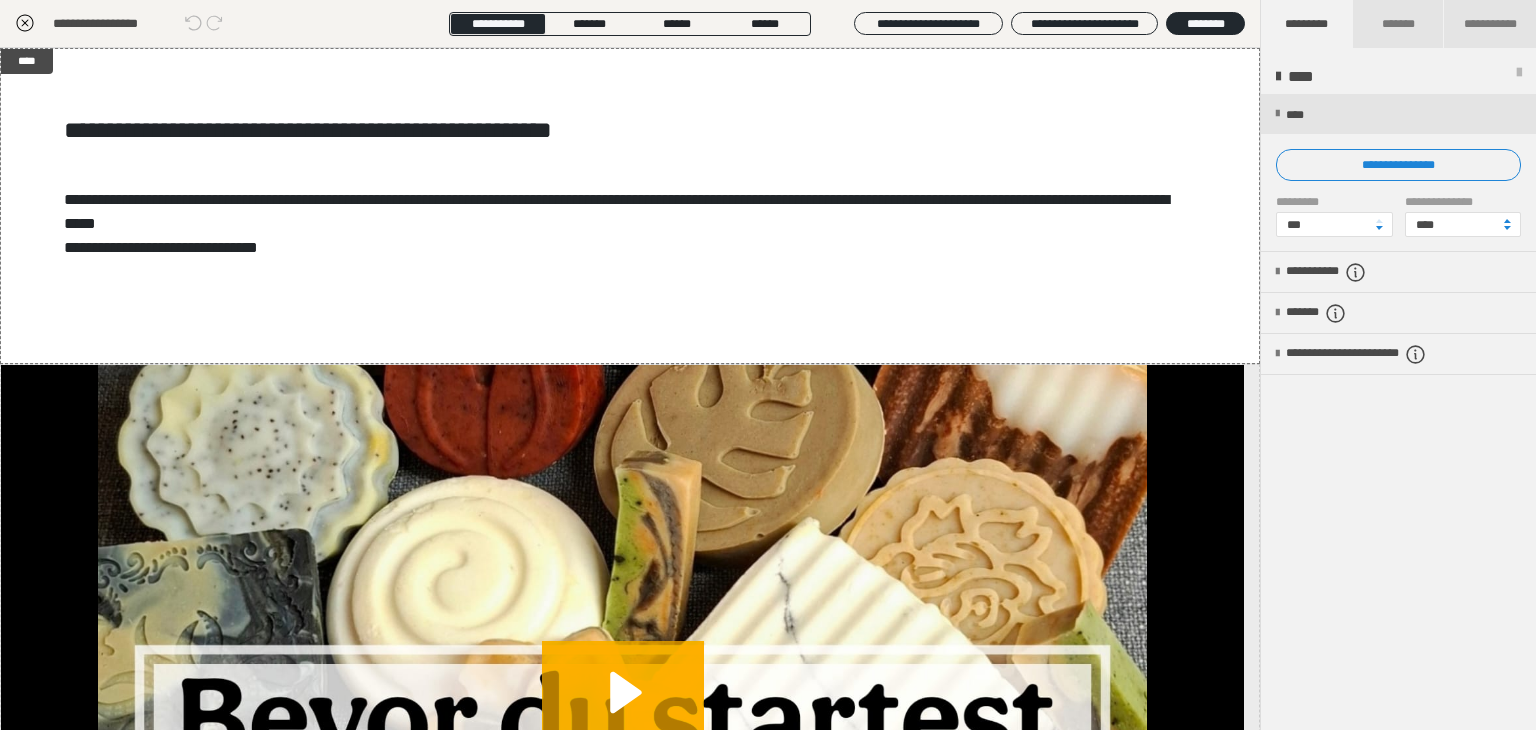 click on "**********" at bounding box center (109, 24) 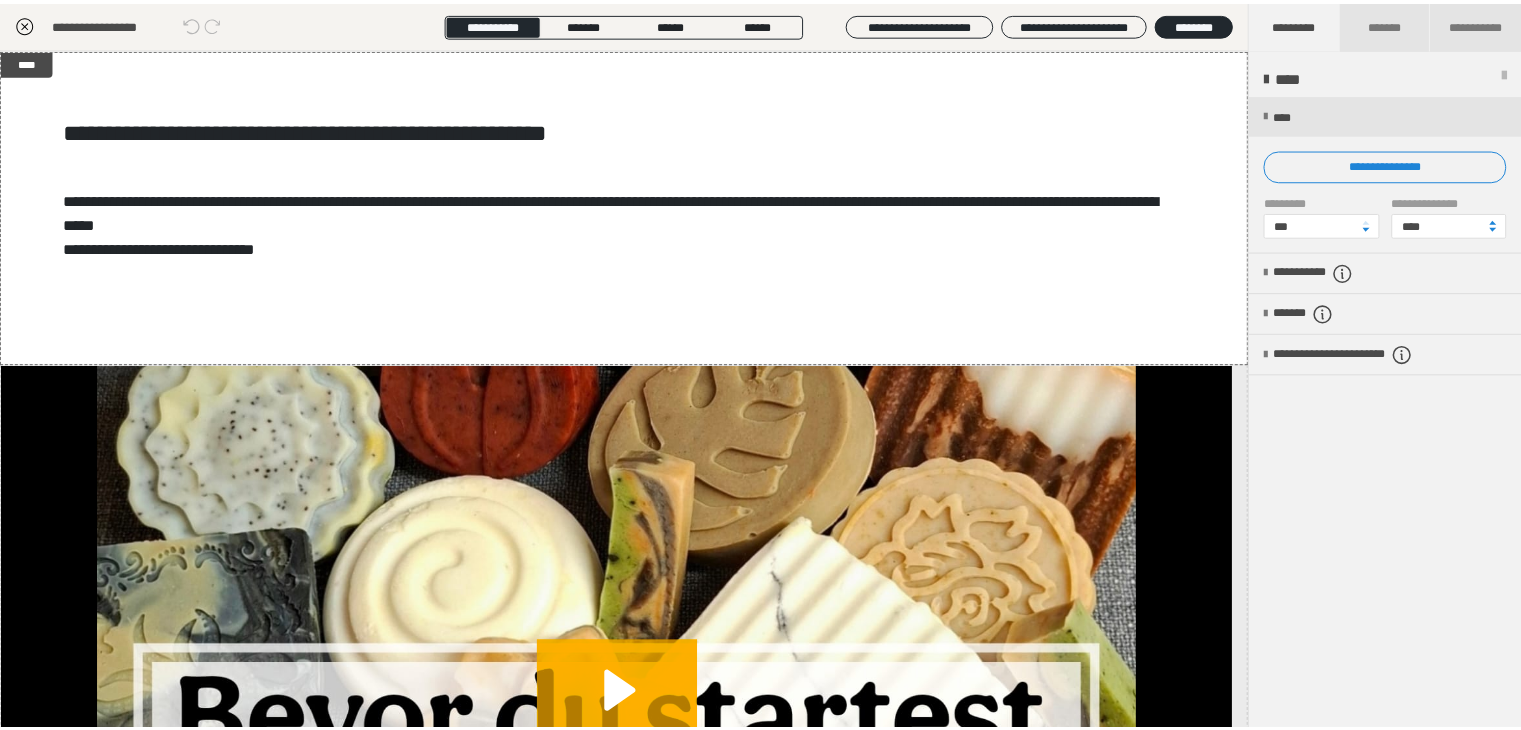 scroll, scrollTop: 373, scrollLeft: 0, axis: vertical 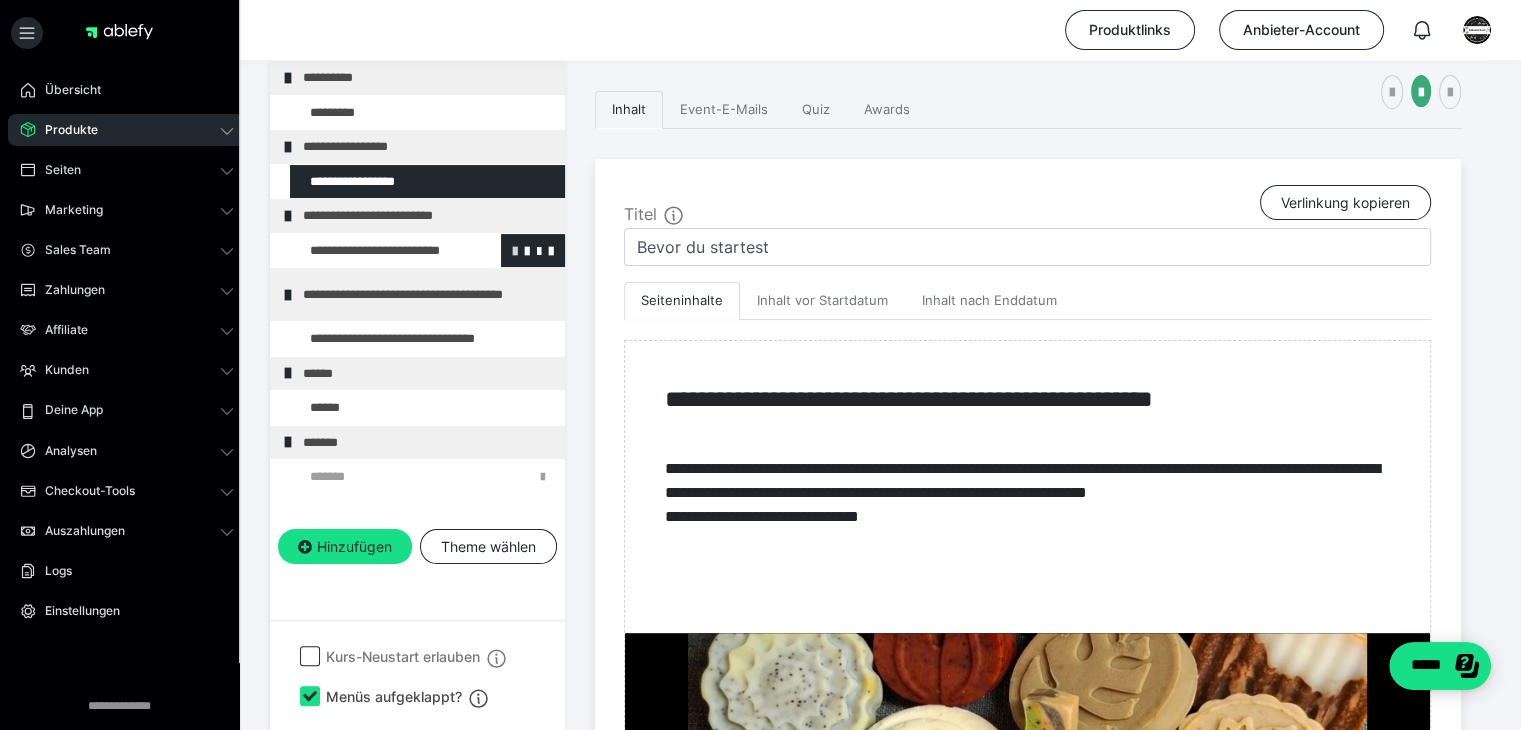 click at bounding box center (515, 250) 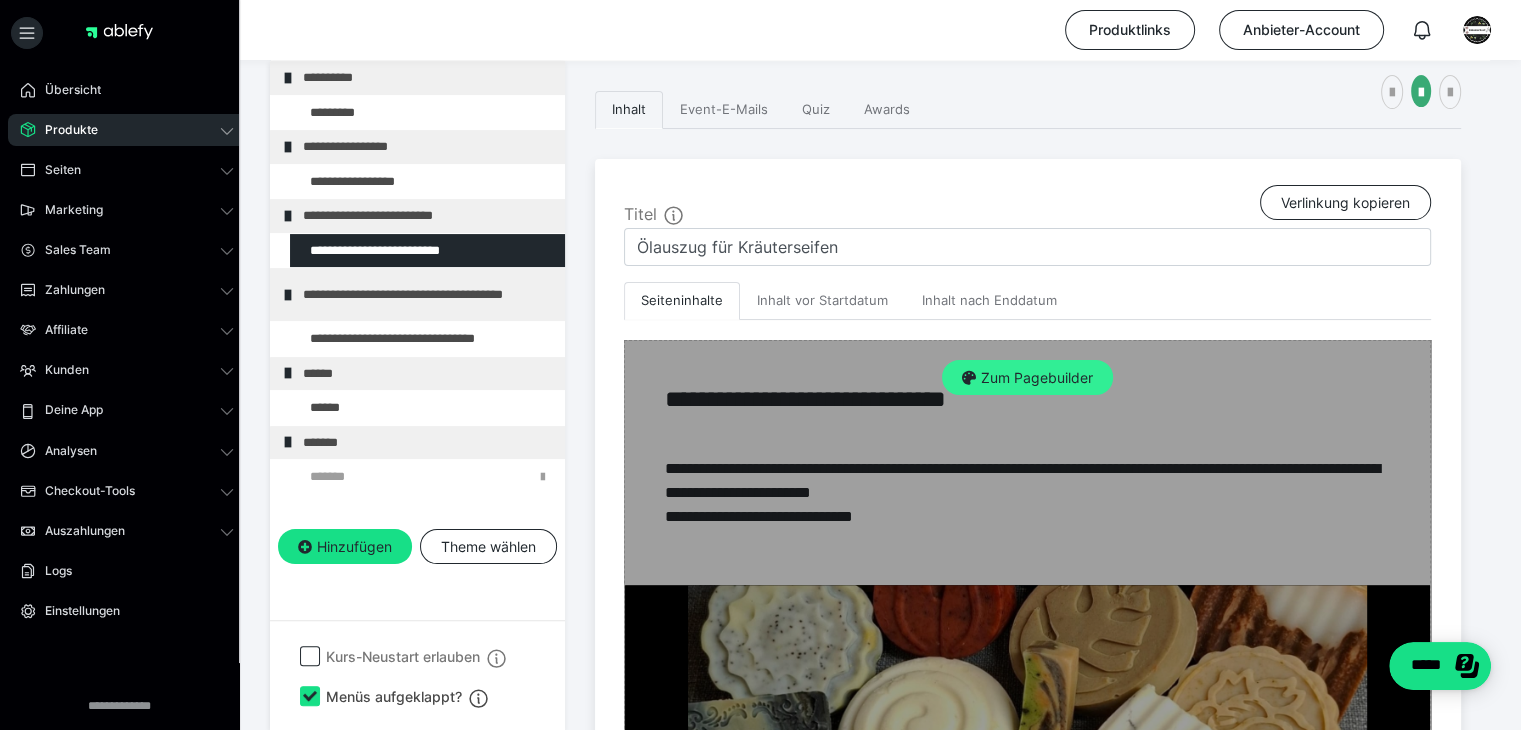click on "Zum Pagebuilder" at bounding box center [1027, 378] 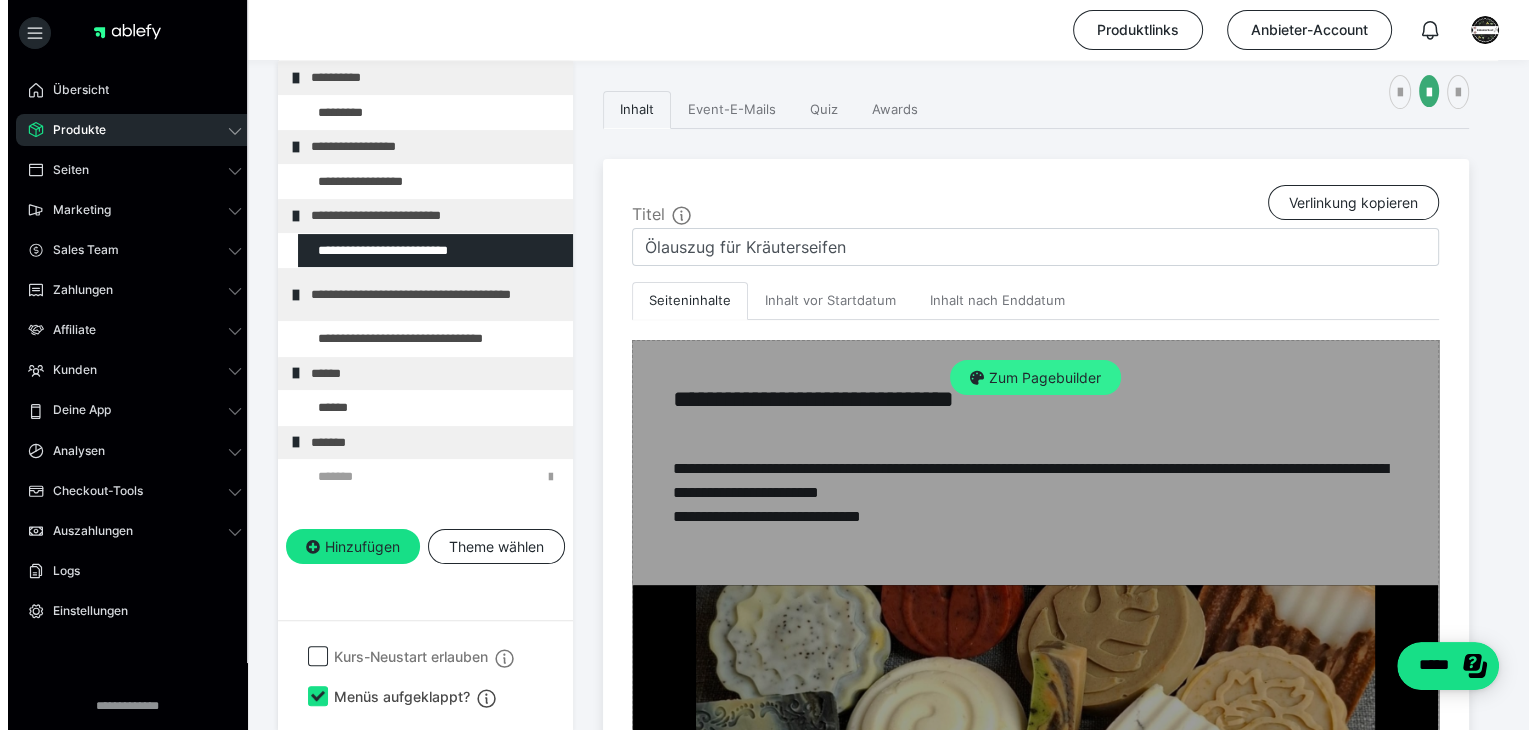scroll, scrollTop: 352, scrollLeft: 0, axis: vertical 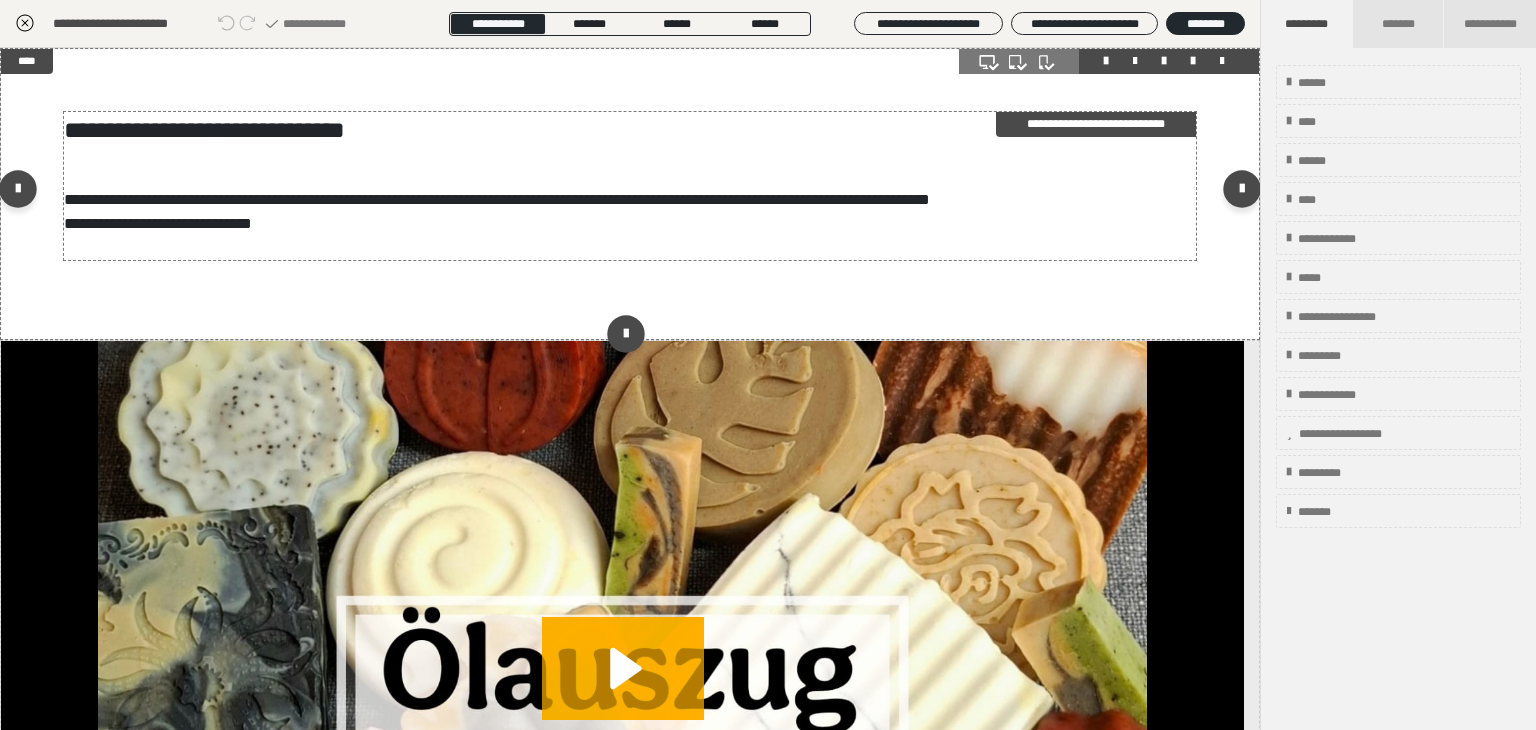 click on "**********" at bounding box center (623, 224) 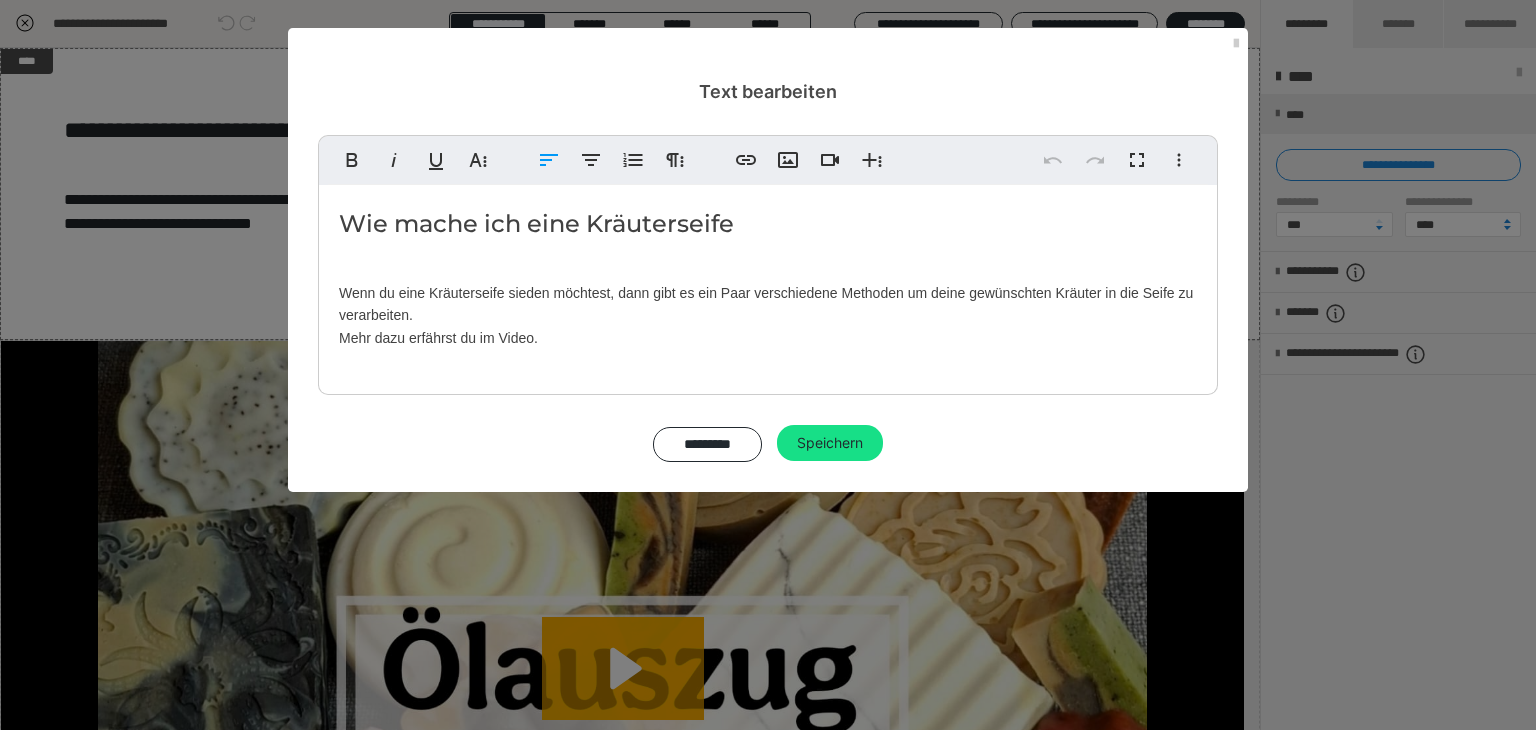 click on "Wenn du eine Kräuterseife sieden möchtest, dann gibt es ein Paar verschiedene Methoden um deine gewünschten Kräuter in die Seife zu verarbeiten. Mehr dazu erfährst du im Video." at bounding box center (768, 315) 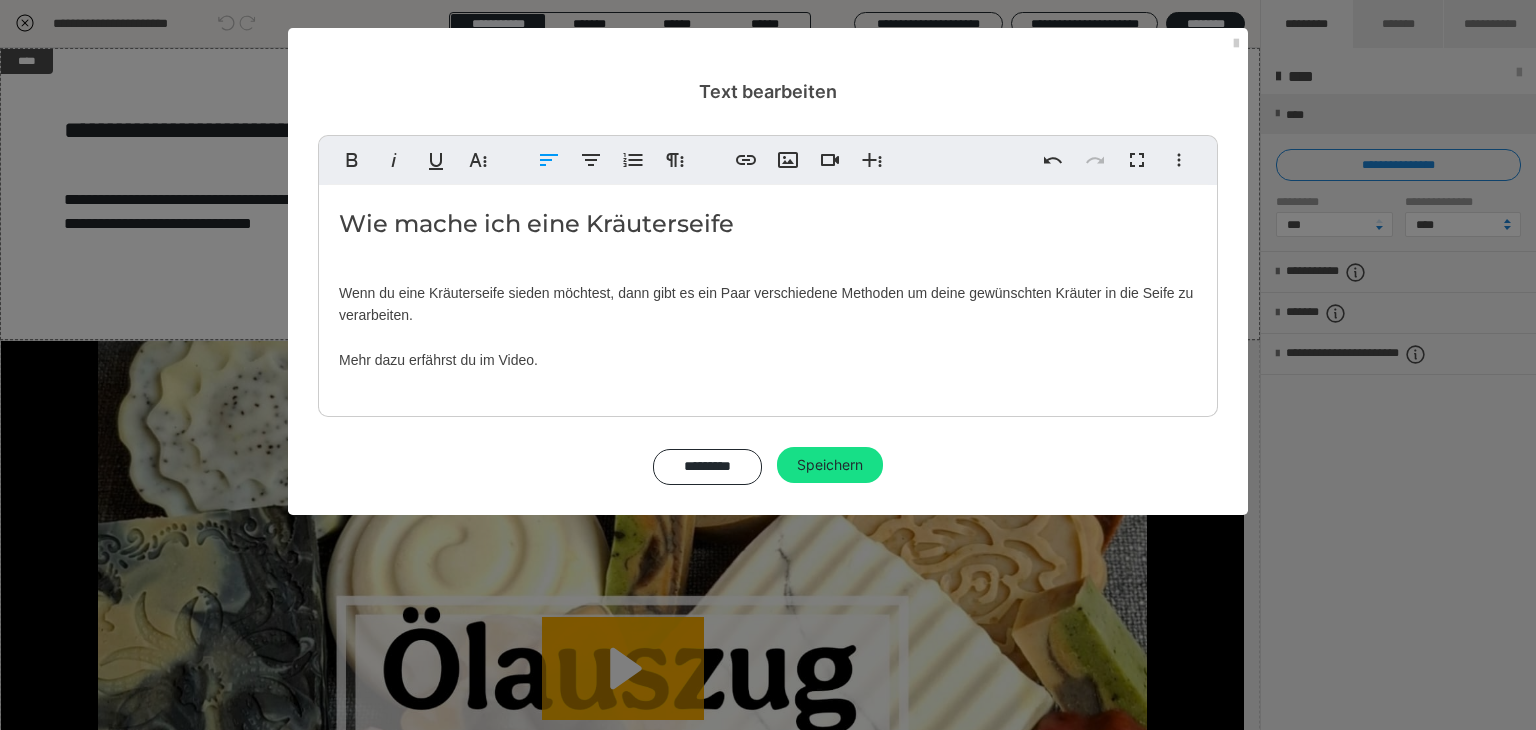 type 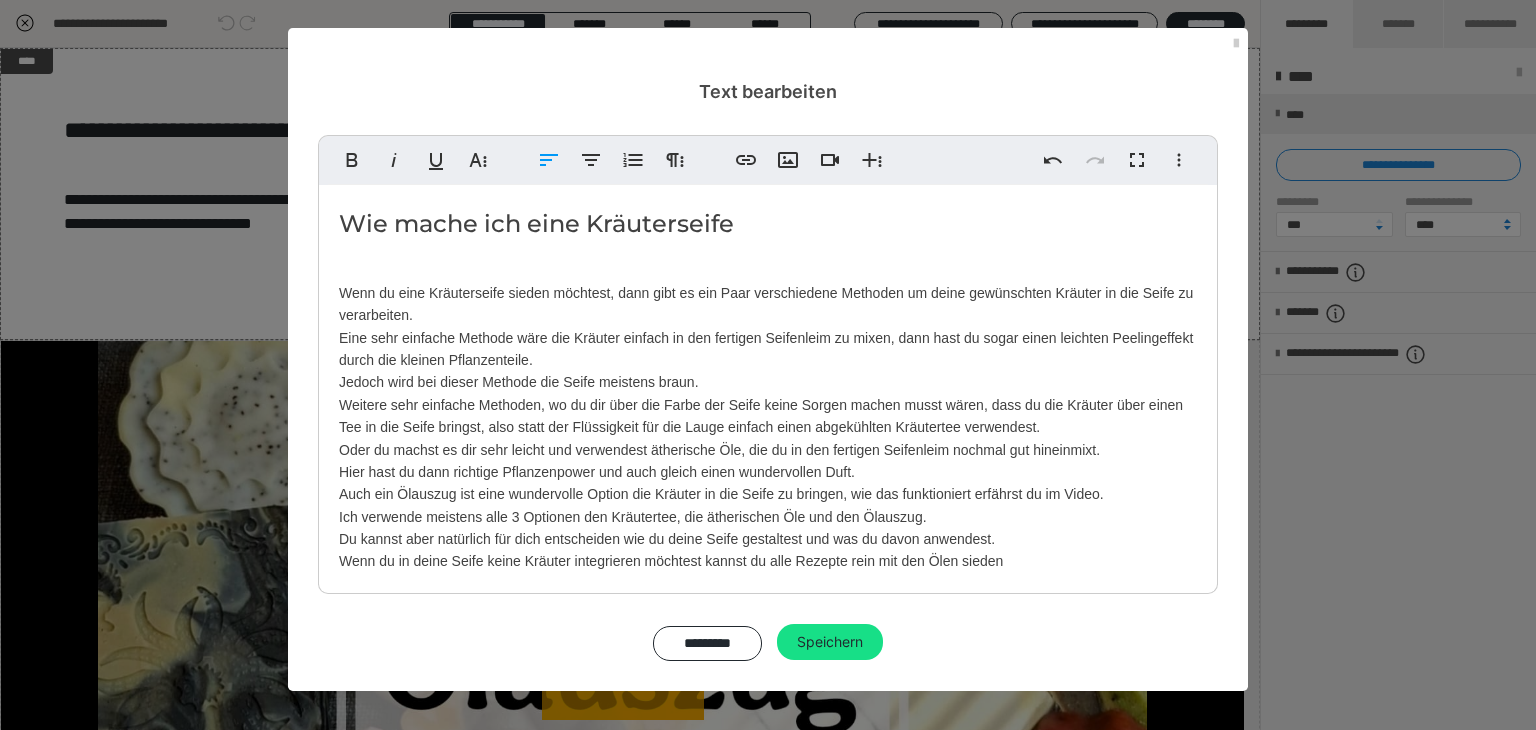 click on "Wenn du eine Kräuterseife sieden möchtest, dann gibt es ein Paar verschiedene Methoden um deine gewünschten Kräuter in die Seife zu verarbeiten. Eine sehr einfache Methode wäre die Kräuter einfach in den fertigen Seifenleim zu mixen, dann hast du sogar einen leichten Peelingeffekt durch die kleinen Pflanzenteile. Jedoch wird bei dieser Methode die Seife meistens braun. Weitere sehr einfache Methoden, wo du dir über die Farbe der Seife keine Sorgen machen musst wären, dass du die Kräuter über einen Tee in die Seife bringst, also statt der Flüssigkeit für die Lauge einfach einen abgekühlten Kräutertee verwendest. Oder du machst es dir sehr leicht und verwendest ätherische Öle, die du in den fertigen Seifenleim nochmal gut hineinmixt. Hier hast du dann richtige Pflanzenpower und auch gleich einen wundervollen Duft. Auch ein Ölauszug ist eine wundervolle Option die Kräuter in die Seife zu bringen, wie das funktioniert erfährst du im Video." at bounding box center [768, 427] 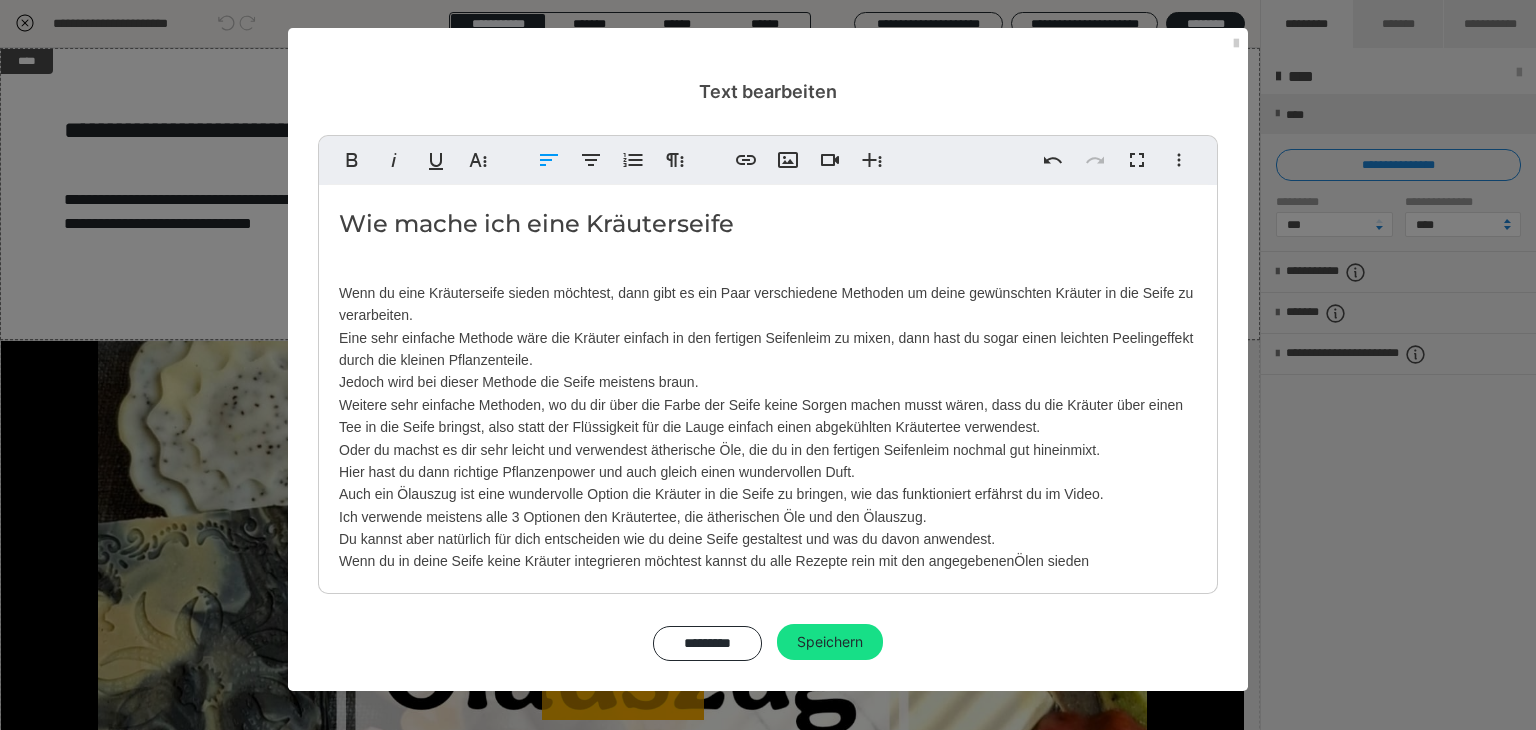click on "Wenn du eine Kräuterseife sieden möchtest, dann gibt es ein Paar verschiedene Methoden um deine gewünschten Kräuter in die Seife zu verarbeiten. Eine sehr einfache Methode wäre die Kräuter einfach in den fertigen Seifenleim zu mixen, dann hast du sogar einen leichten Peelingeffekt durch die kleinen Pflanzenteile. Jedoch wird bei dieser Methode die Seife meistens braun. Weitere sehr einfache Methoden, wo du dir über die Farbe der Seife keine Sorgen machen musst wären, dass du die Kräuter über einen Tee in die Seife bringst, also statt der Flüssigkeit für die Lauge einfach einen abgekühlten Kräutertee verwendest. Oder du machst es dir sehr leicht und verwendest ätherische Öle, die du in den fertigen Seifenleim nochmal gut hineinmixt. Hier hast du dann richtige Pflanzenpower und auch gleich einen wundervollen Duft. Auch ein Ölauszug ist eine wundervolle Option die Kräuter in die Seife zu bringen, wie das funktioniert erfährst du im Video. Ölen sieden" at bounding box center [768, 427] 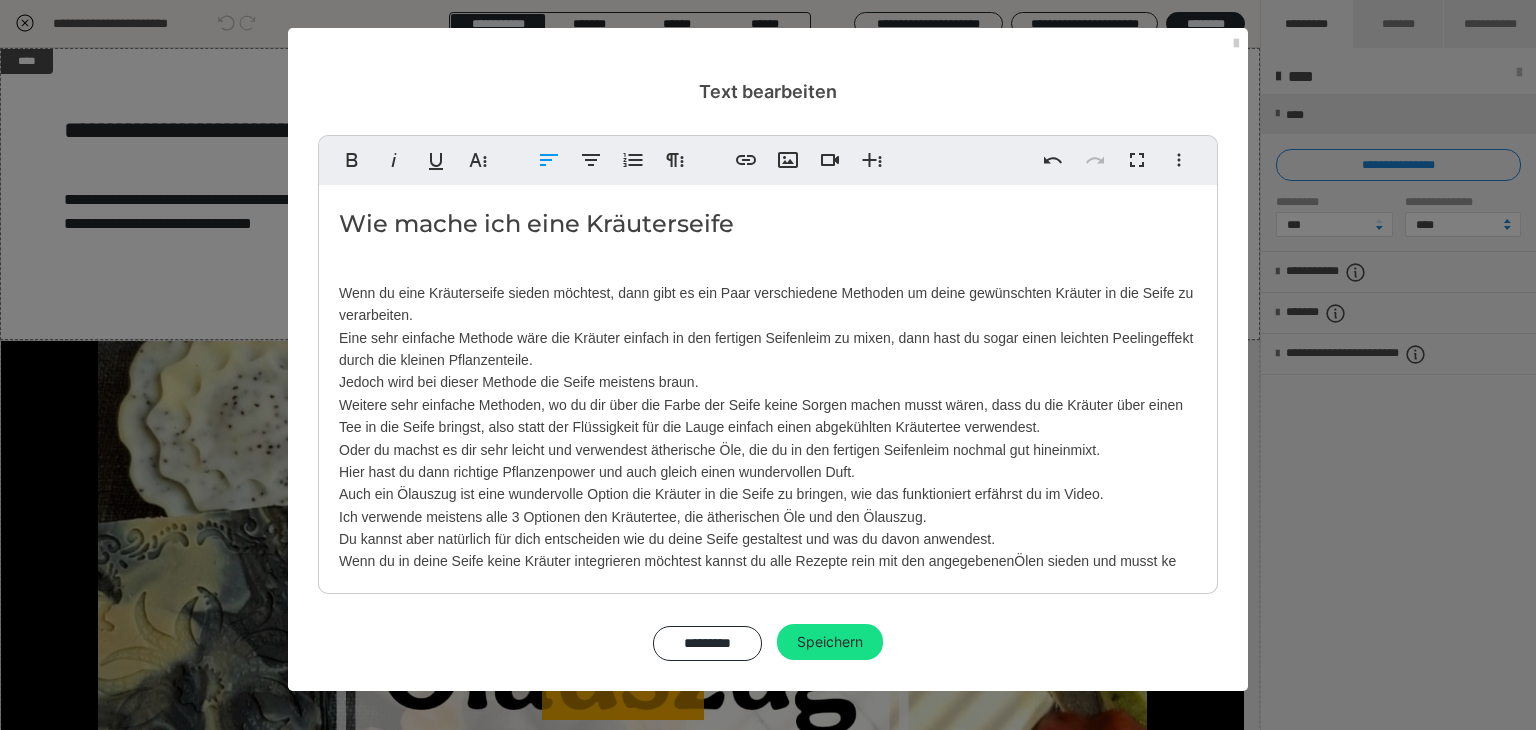 scroll, scrollTop: 8, scrollLeft: 0, axis: vertical 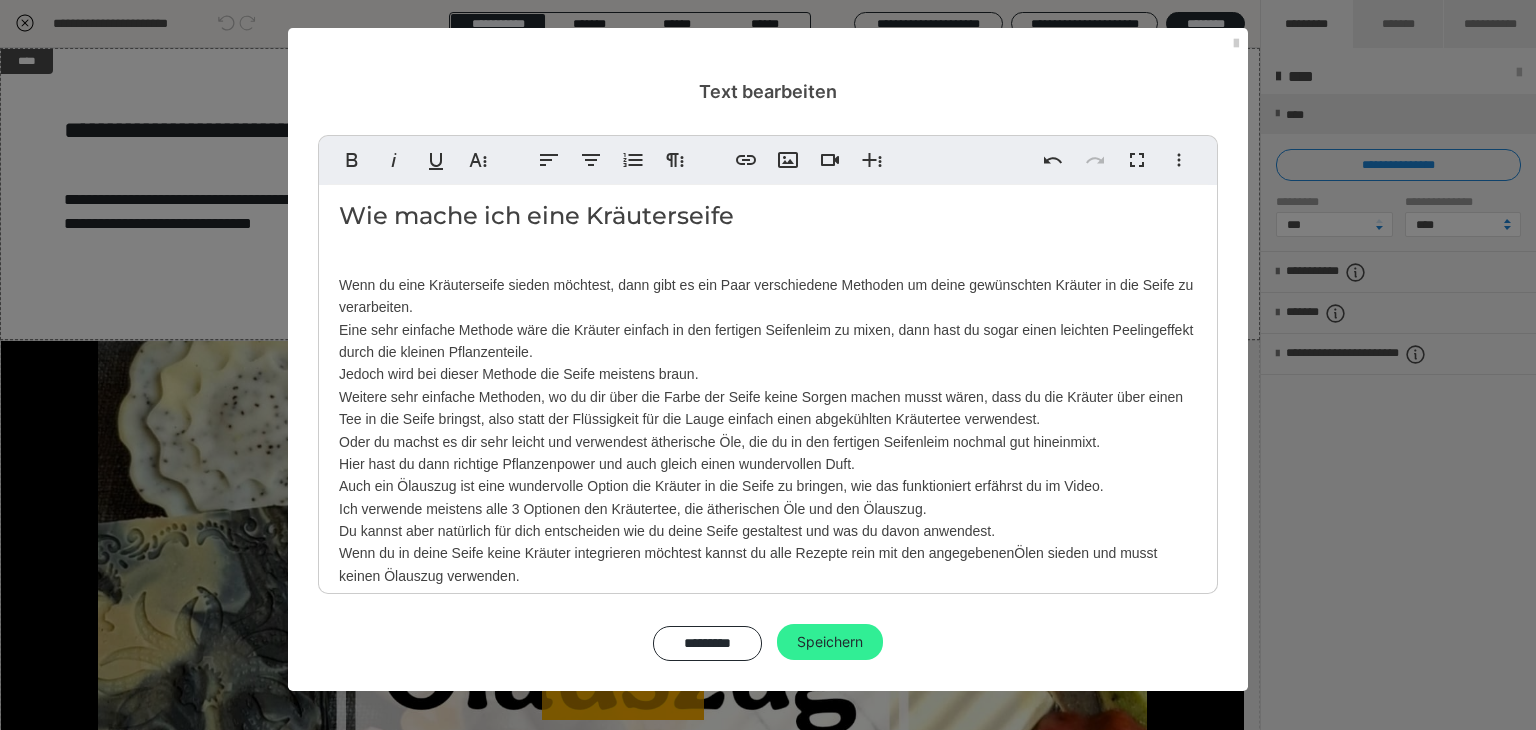 click on "Speichern" at bounding box center [830, 642] 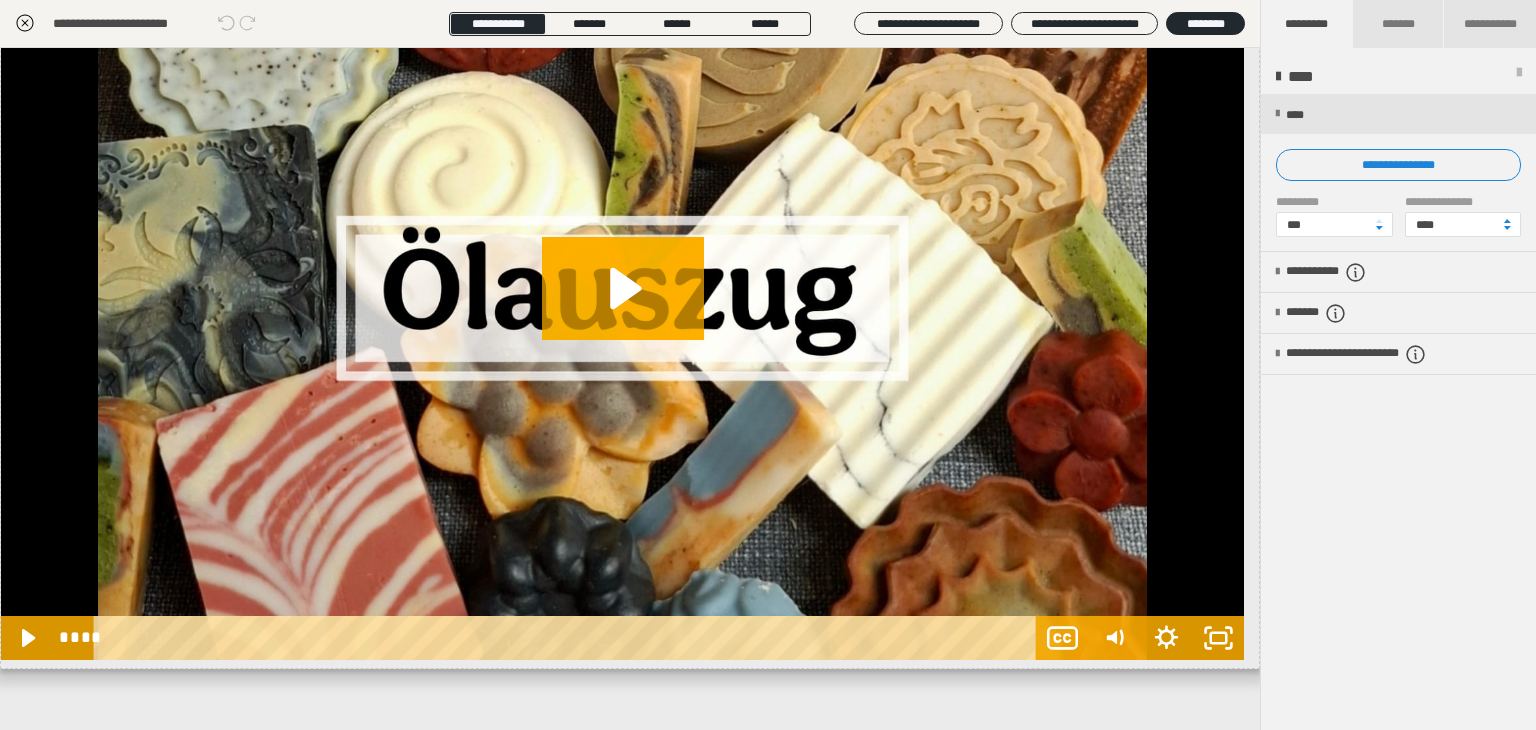 scroll, scrollTop: 658, scrollLeft: 0, axis: vertical 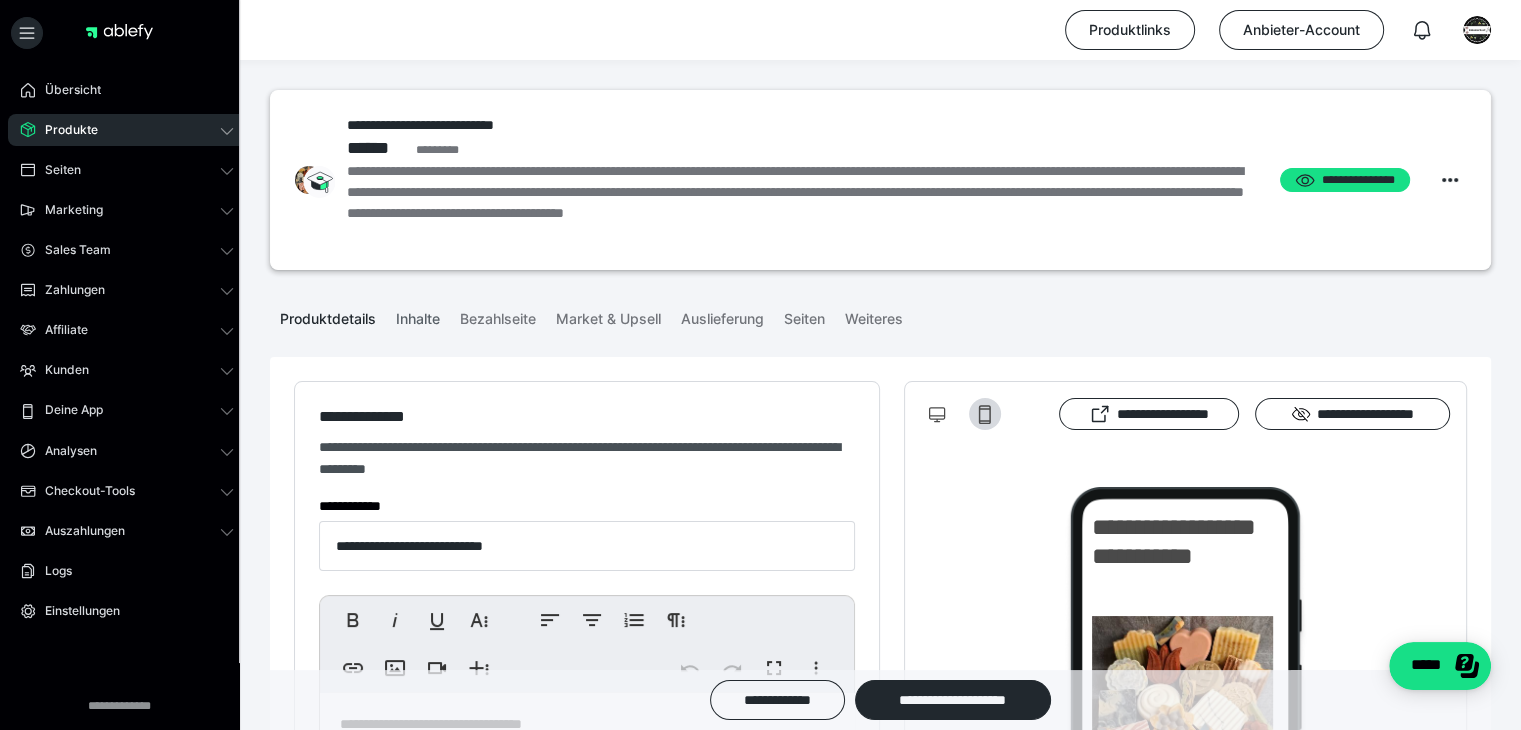 click on "Inhalte" at bounding box center [418, 315] 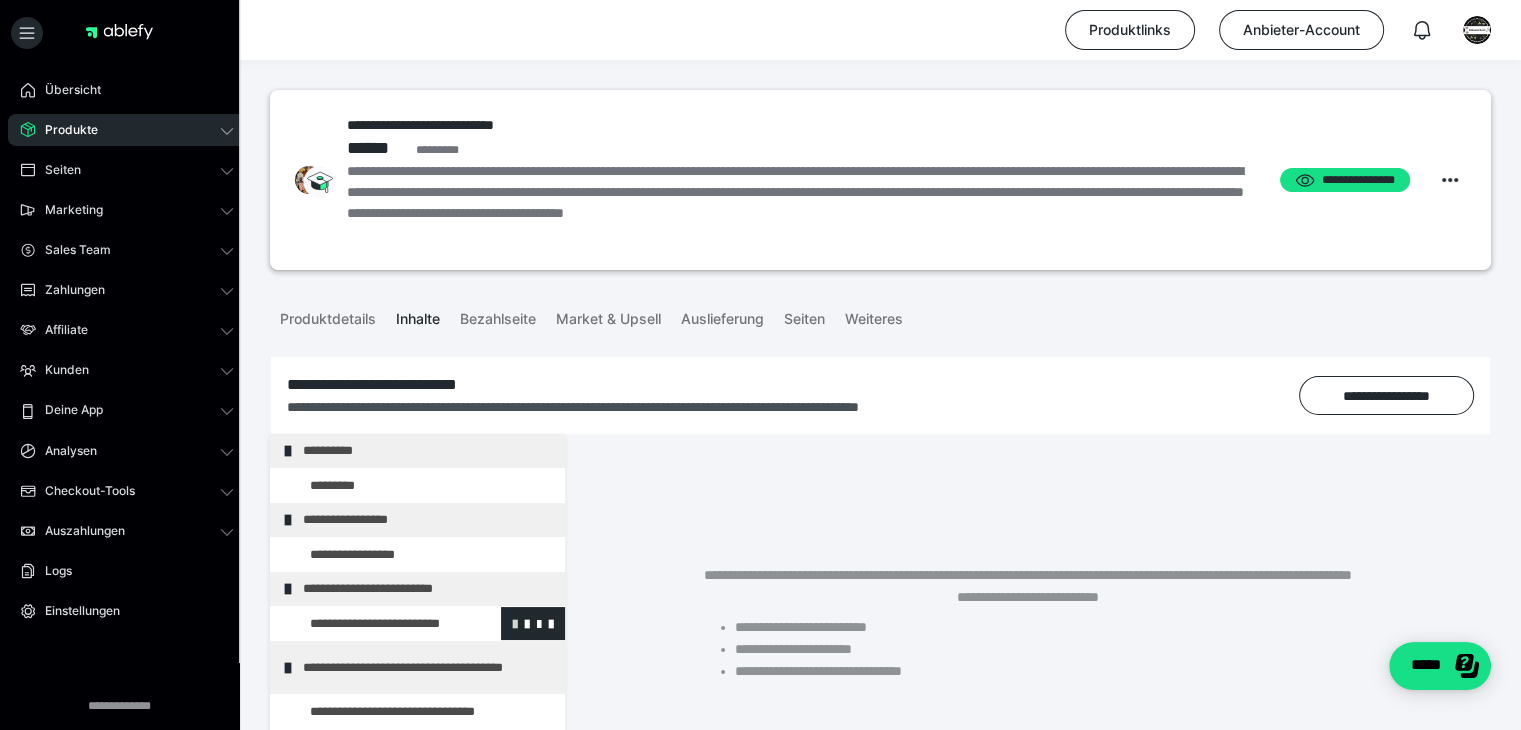 click at bounding box center (515, 623) 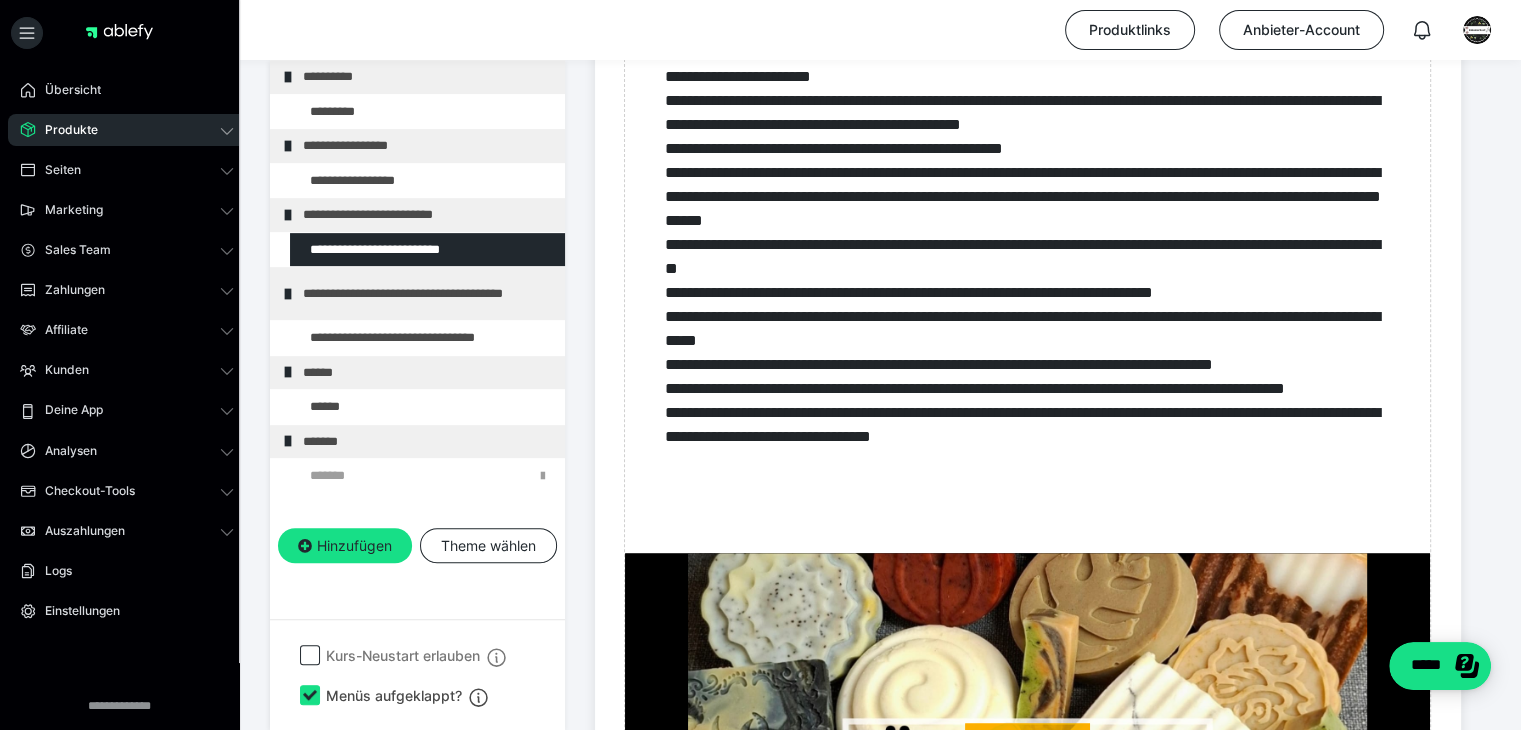 scroll, scrollTop: 799, scrollLeft: 0, axis: vertical 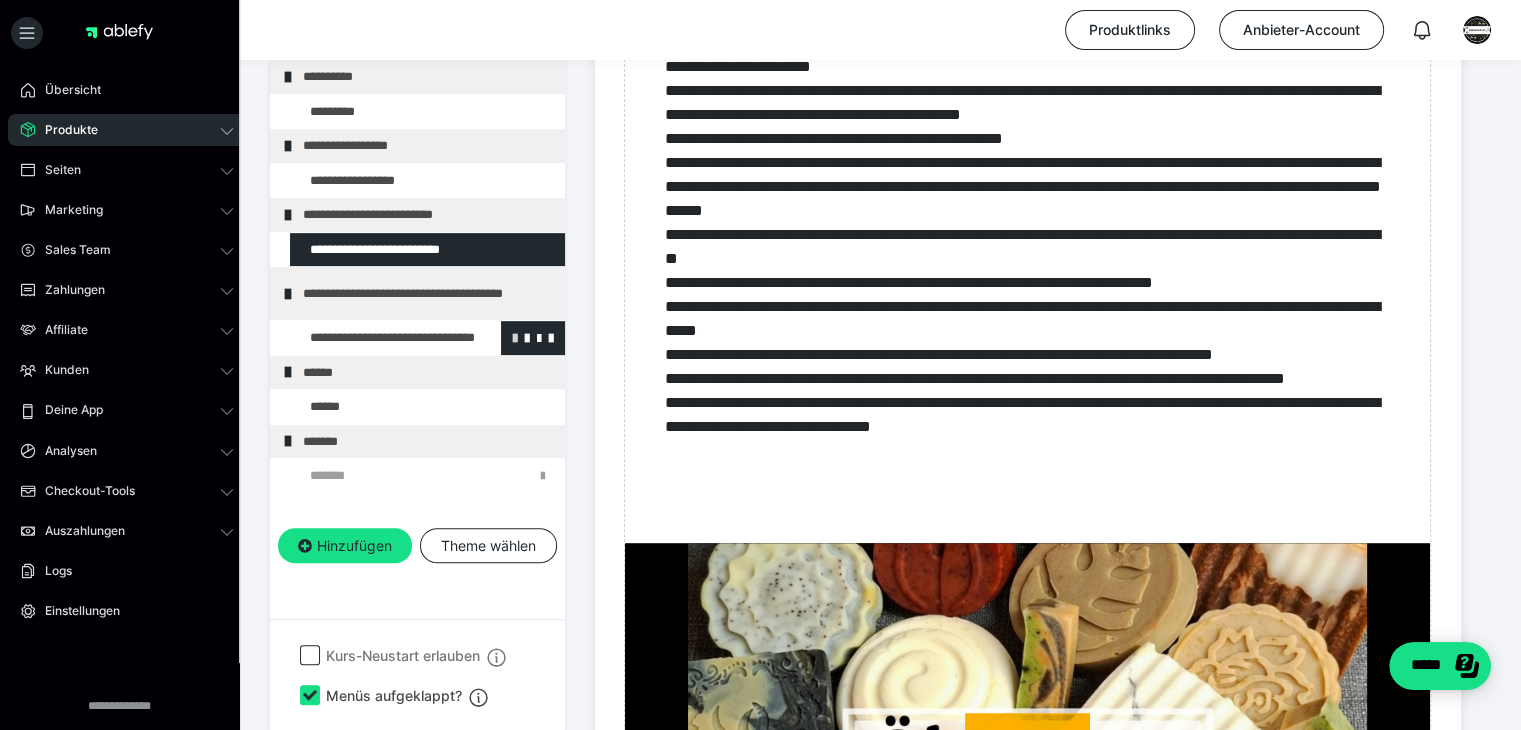 click at bounding box center [515, 337] 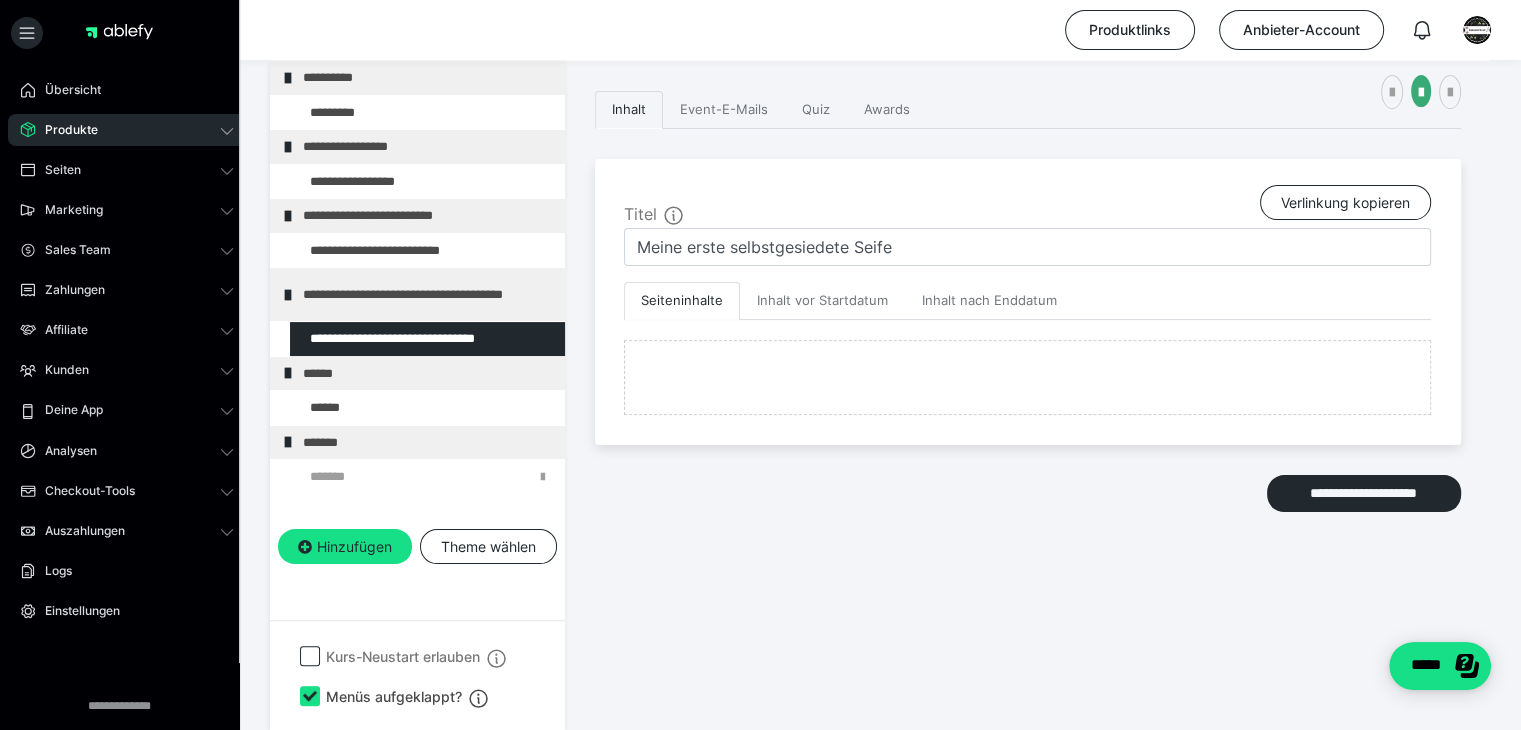 scroll, scrollTop: 448, scrollLeft: 0, axis: vertical 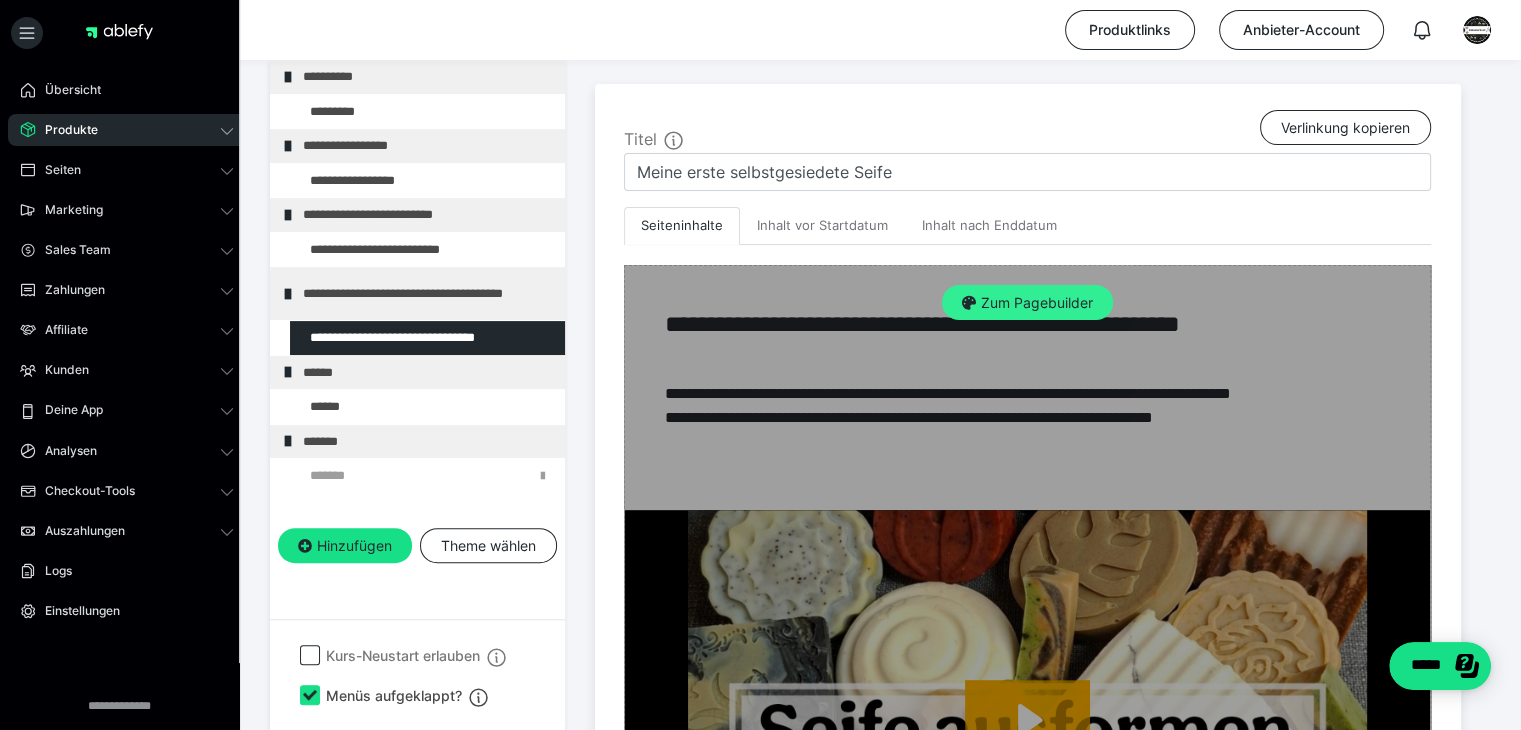 click on "Zum Pagebuilder" at bounding box center (1027, 303) 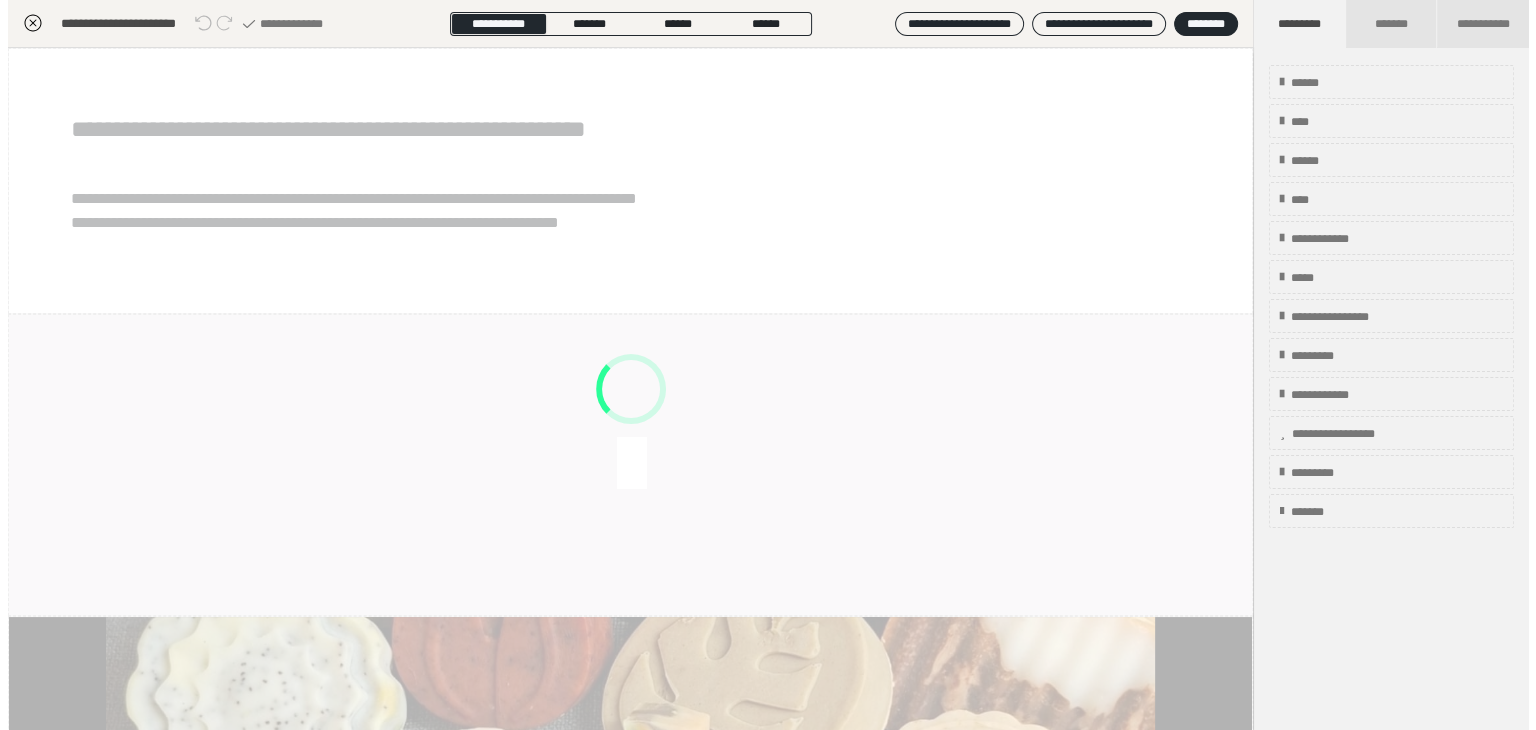 scroll, scrollTop: 352, scrollLeft: 0, axis: vertical 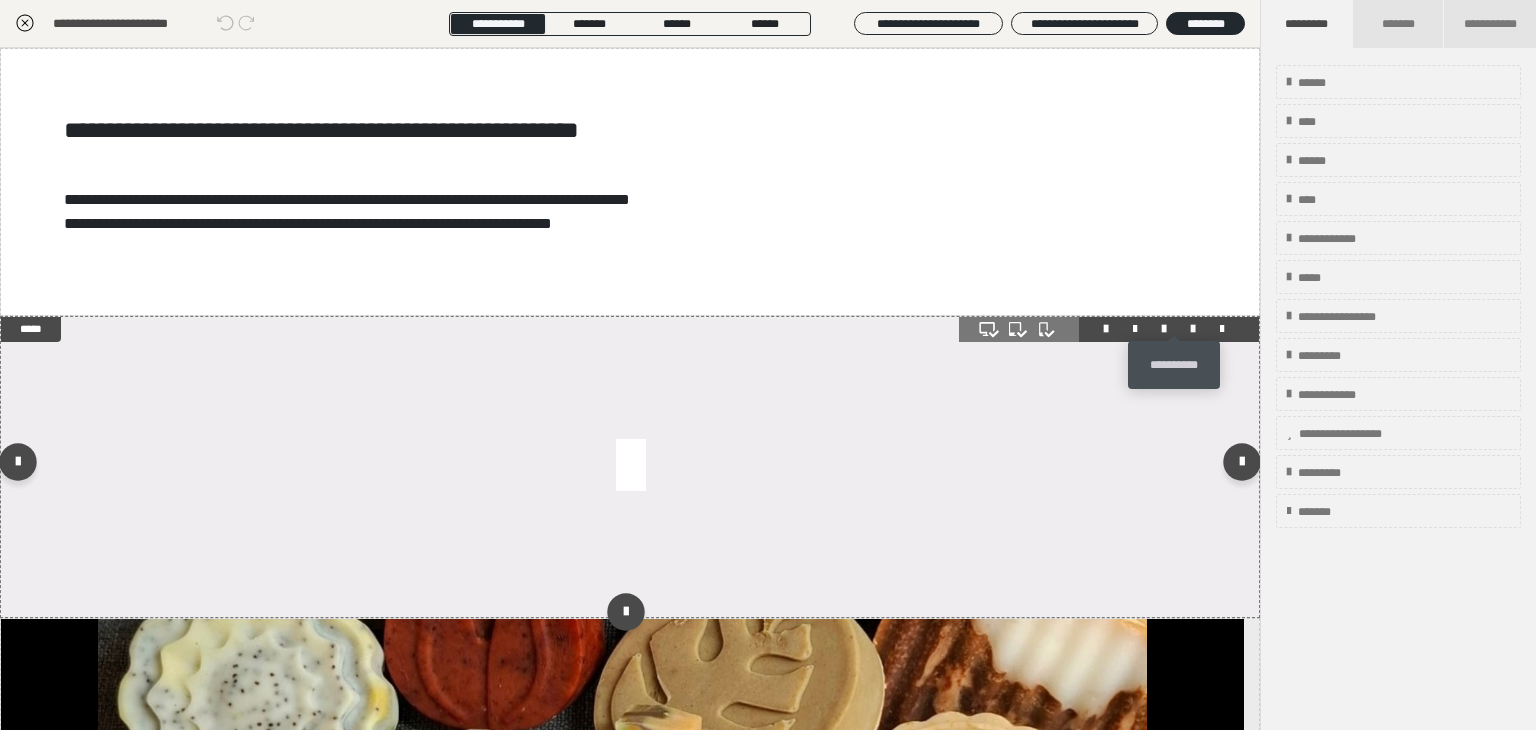 click at bounding box center (1193, 329) 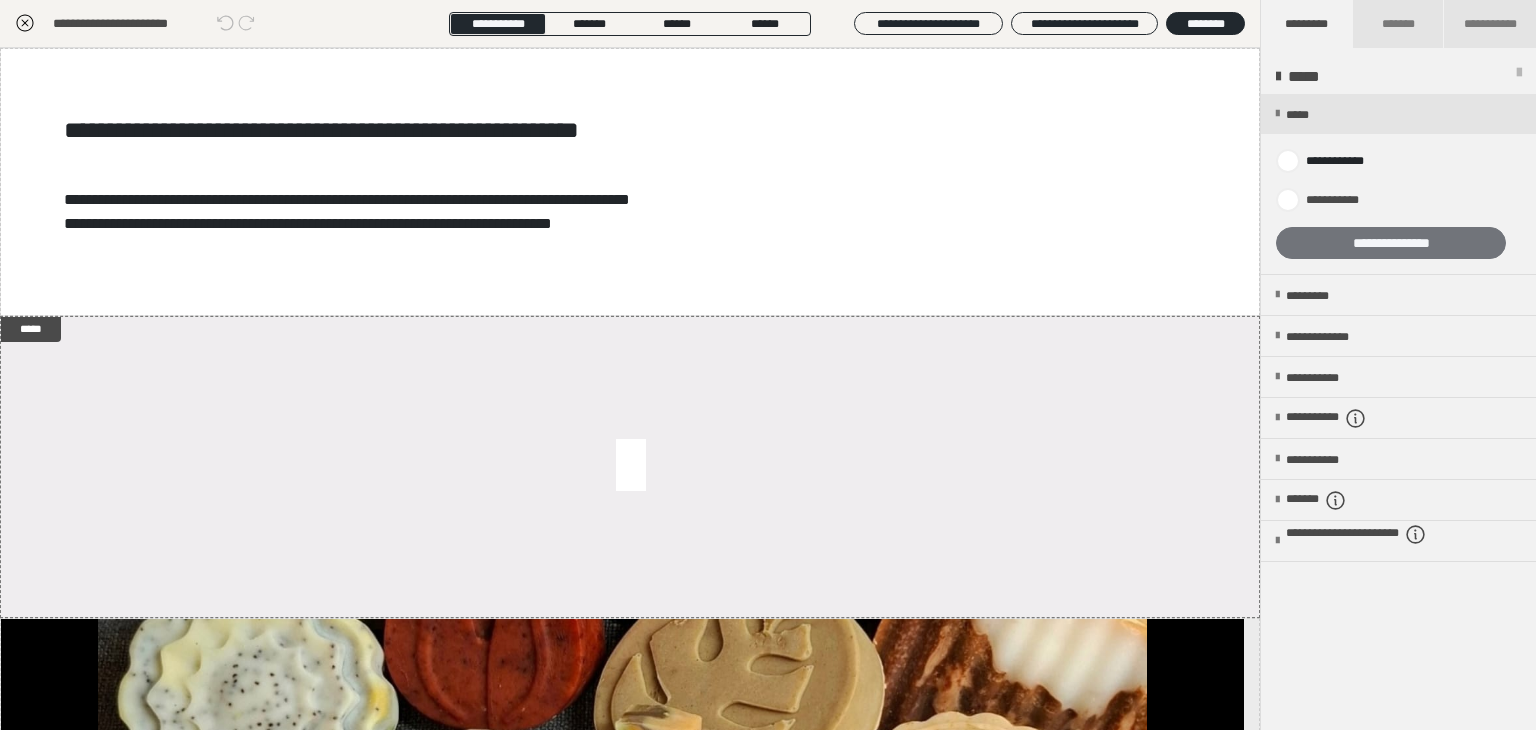 click on "**********" at bounding box center (1391, 243) 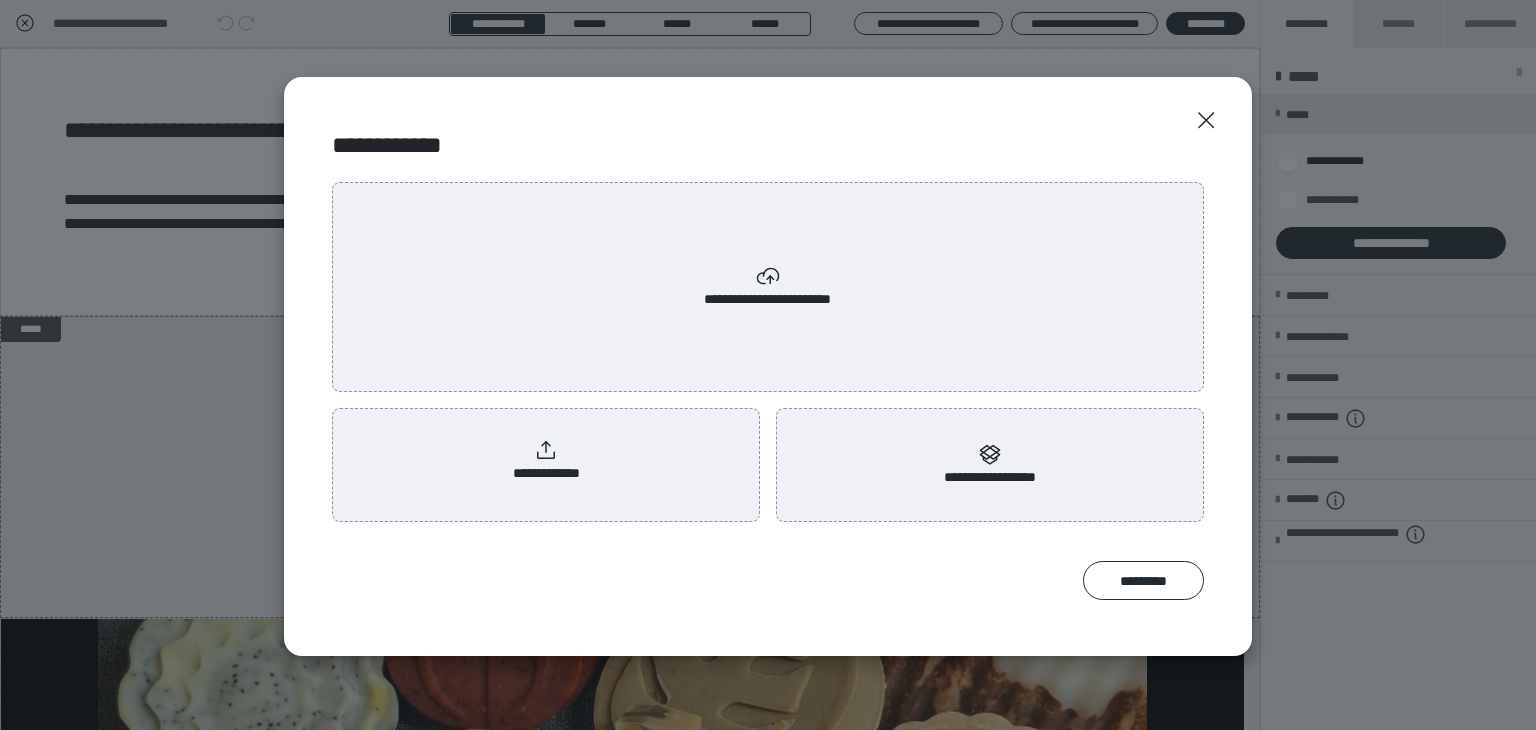 click on "**********" at bounding box center (546, 461) 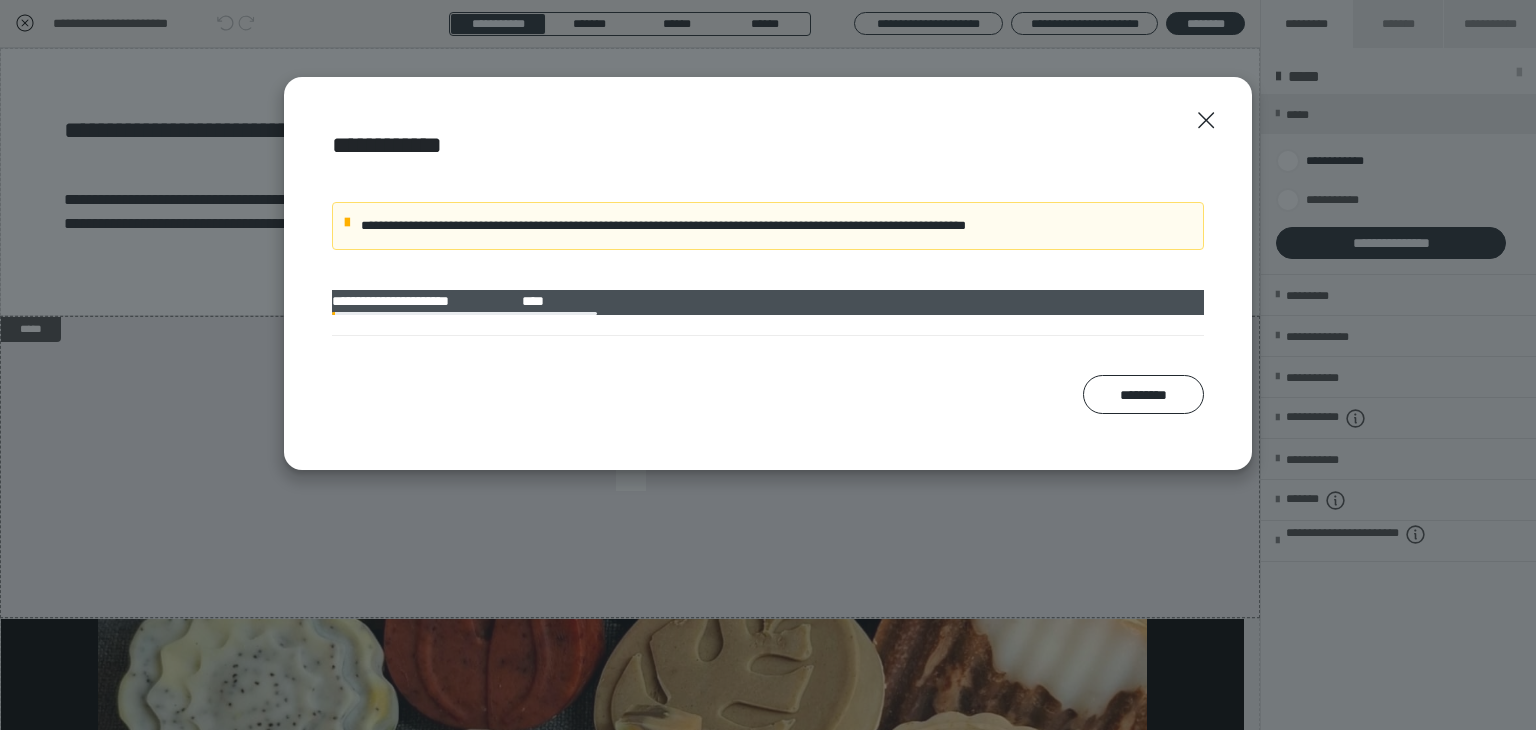 click on "**********" at bounding box center (768, 274) 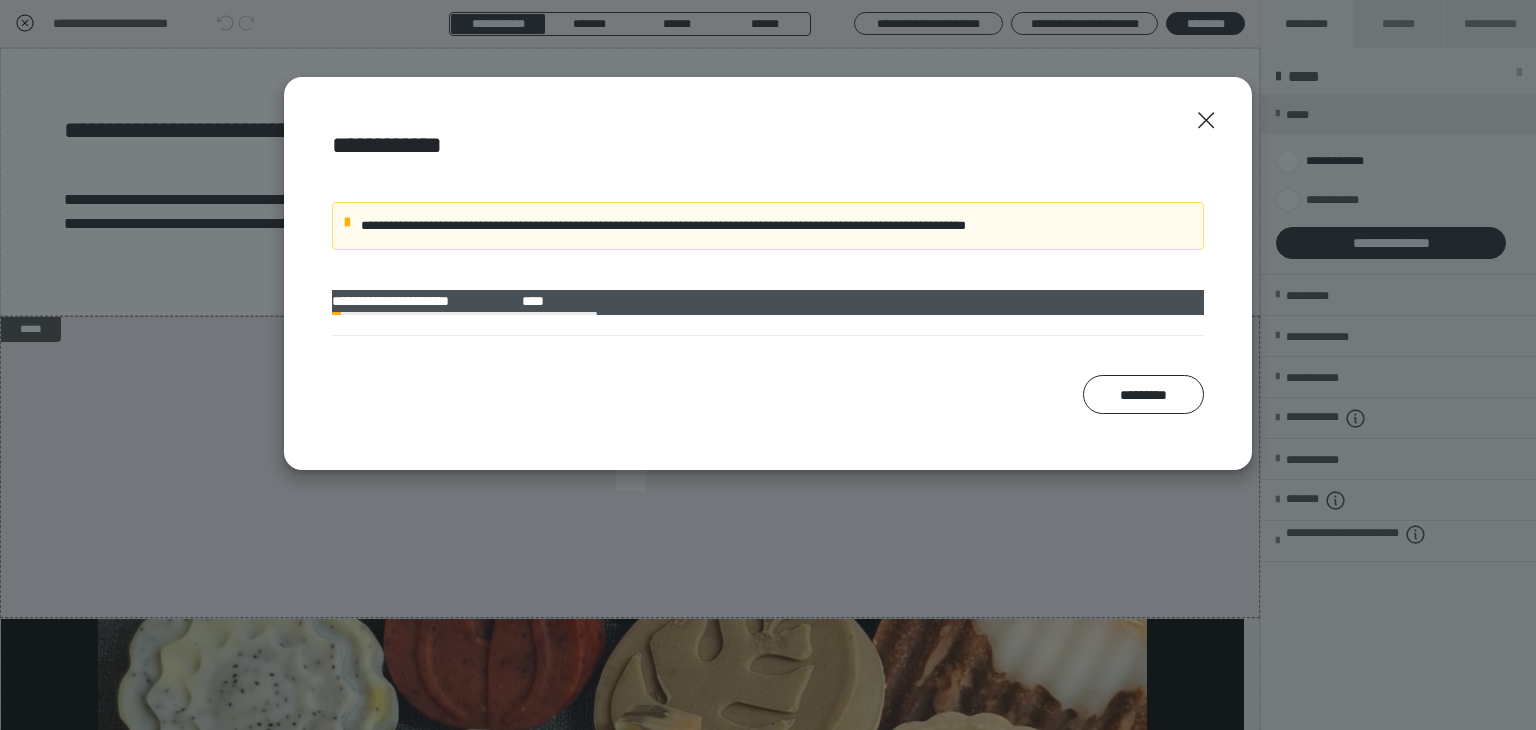 click on "**********" at bounding box center (768, 274) 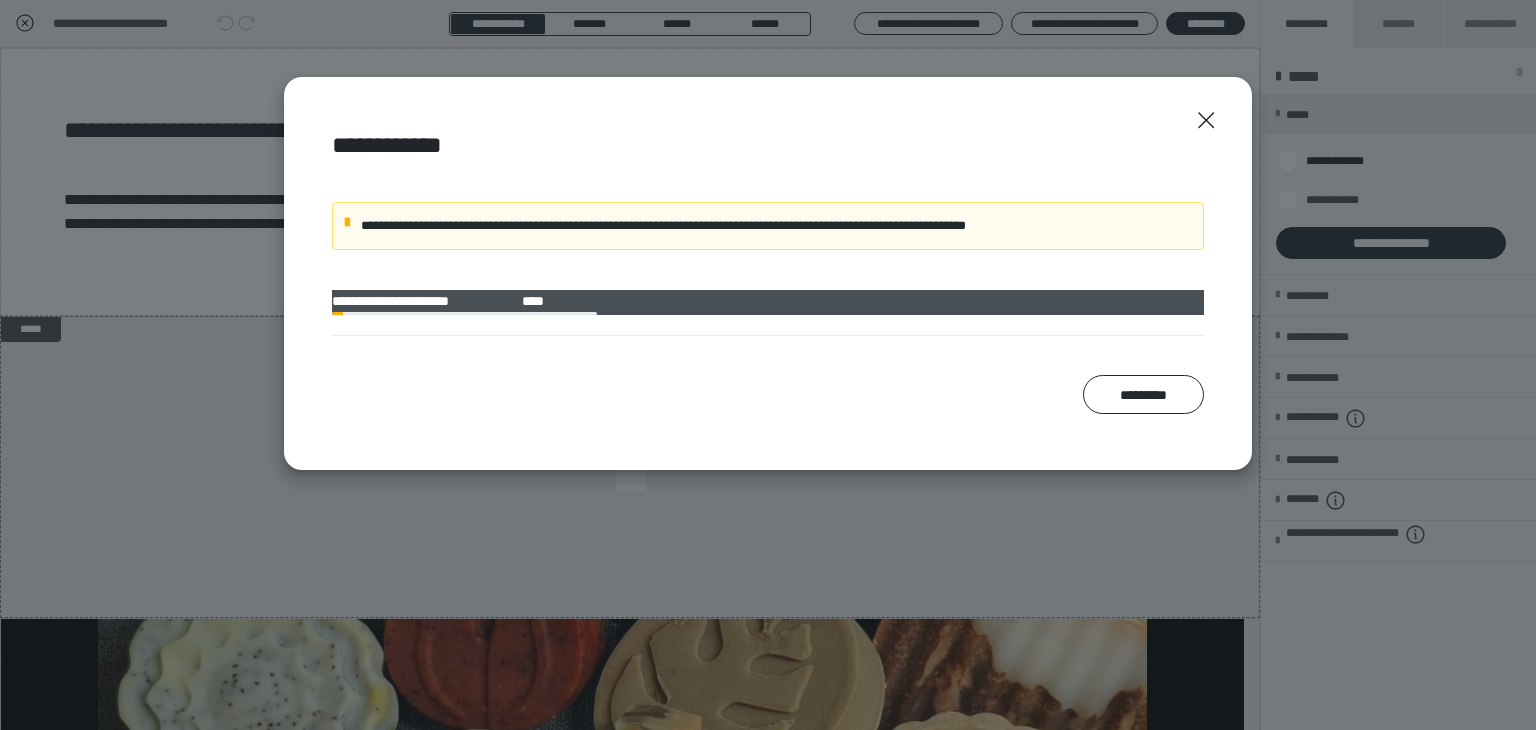 click on "*********" at bounding box center [768, 395] 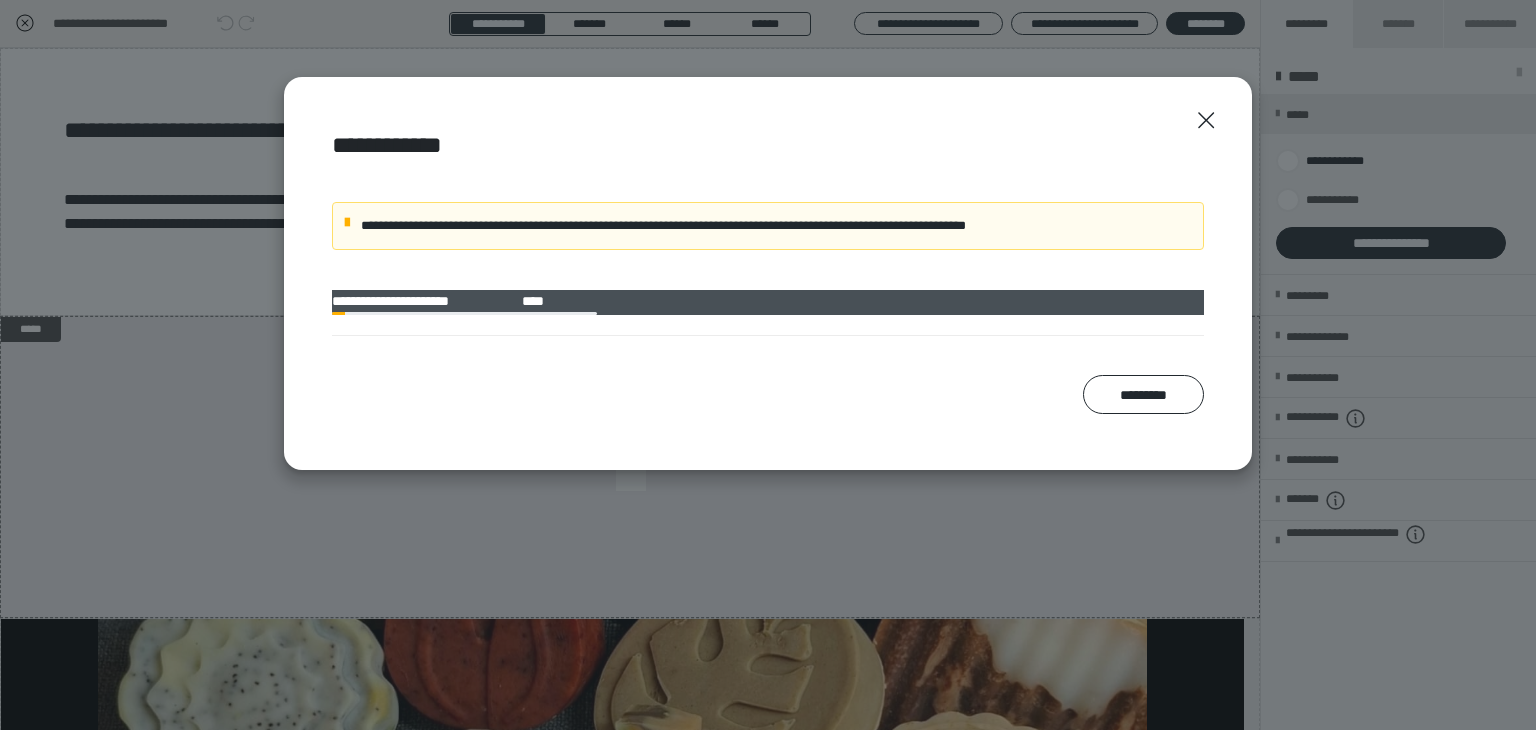 click on "*********" at bounding box center [768, 395] 